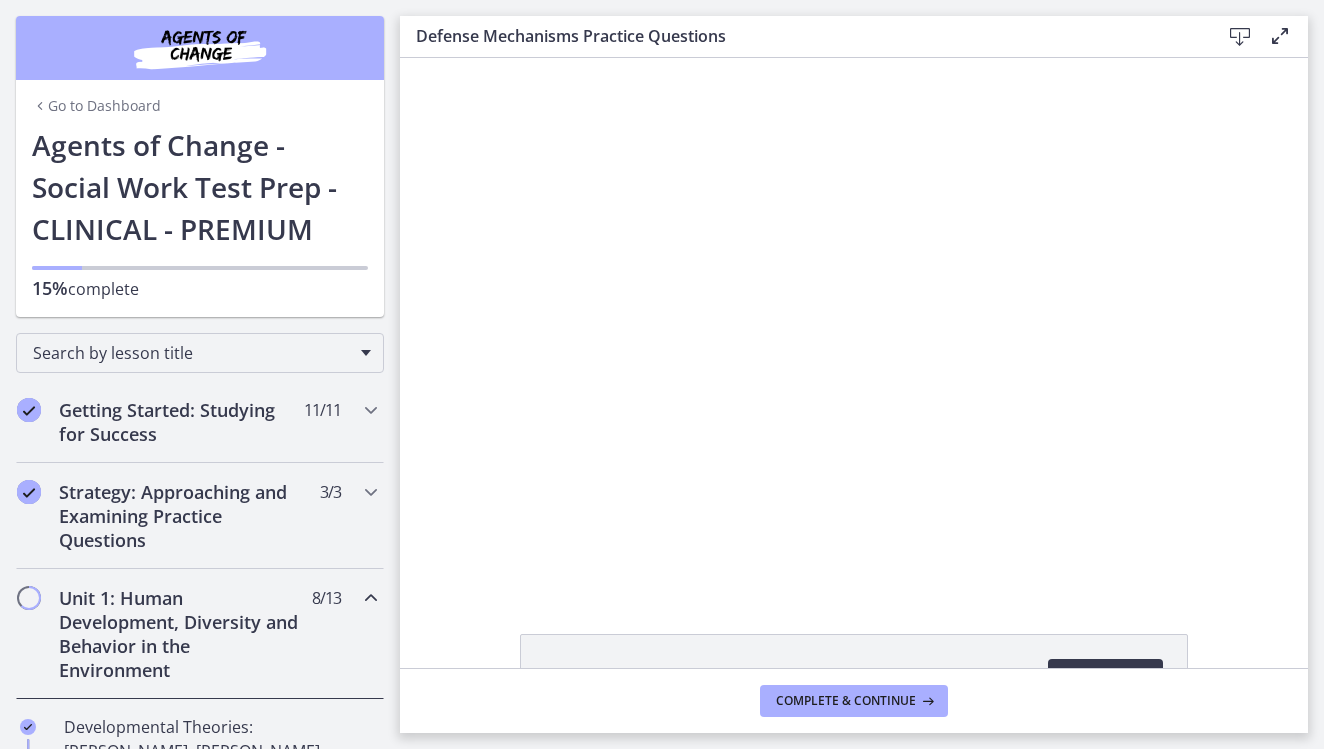 scroll, scrollTop: 0, scrollLeft: 0, axis: both 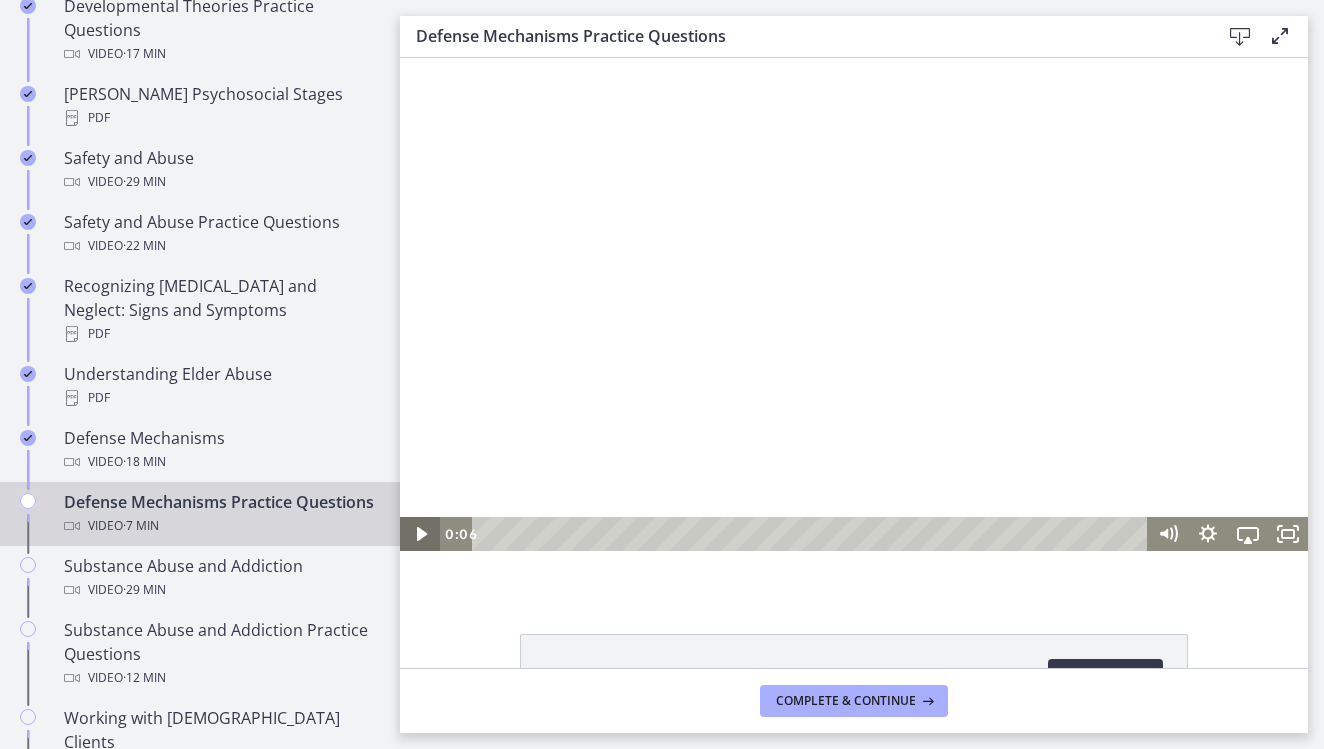 click 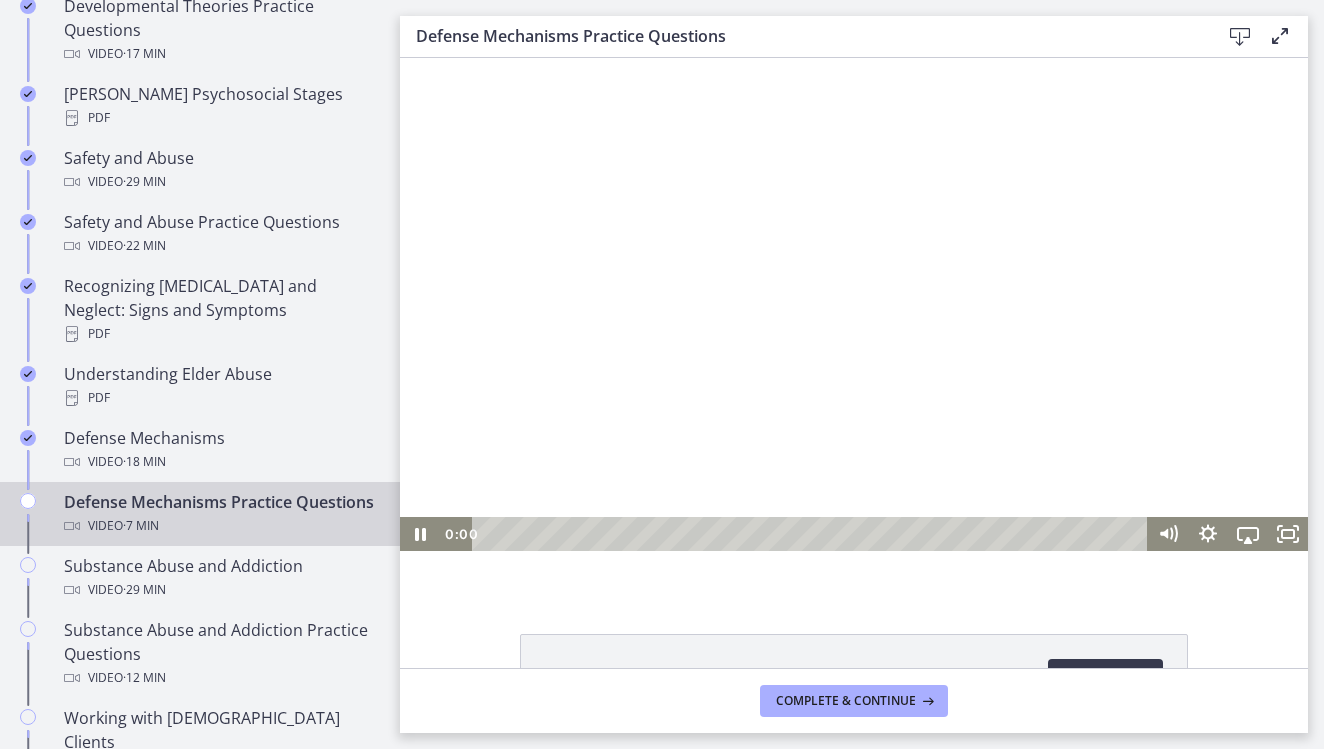 drag, startPoint x: 498, startPoint y: 532, endPoint x: 440, endPoint y: 532, distance: 58 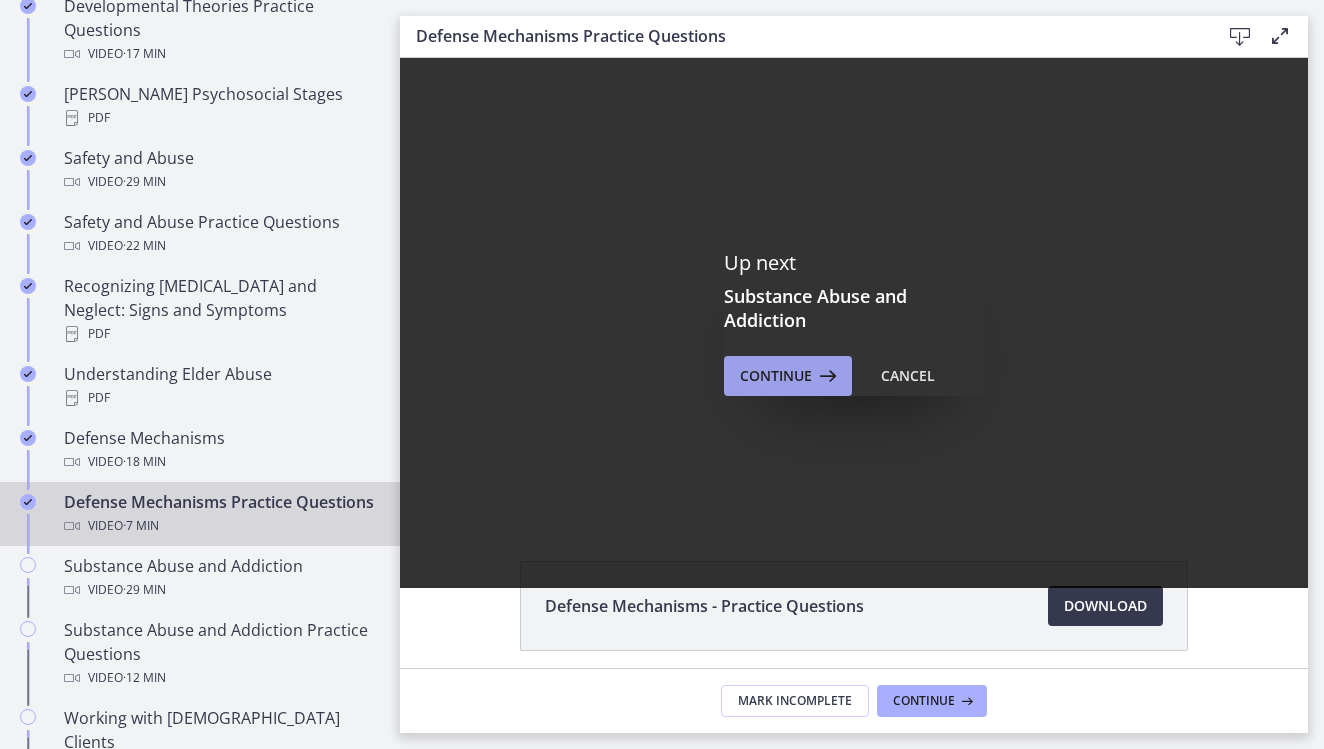 click on "Continue" at bounding box center (776, 376) 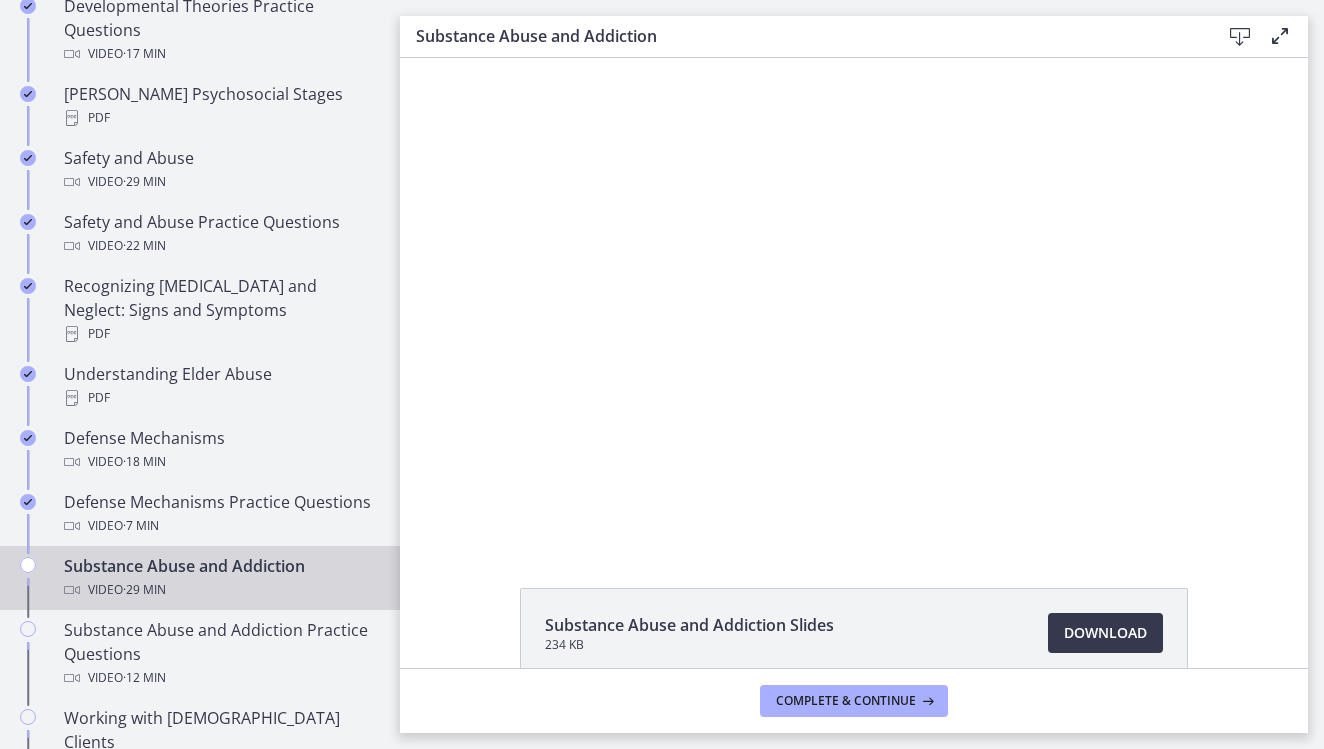 scroll, scrollTop: 0, scrollLeft: 0, axis: both 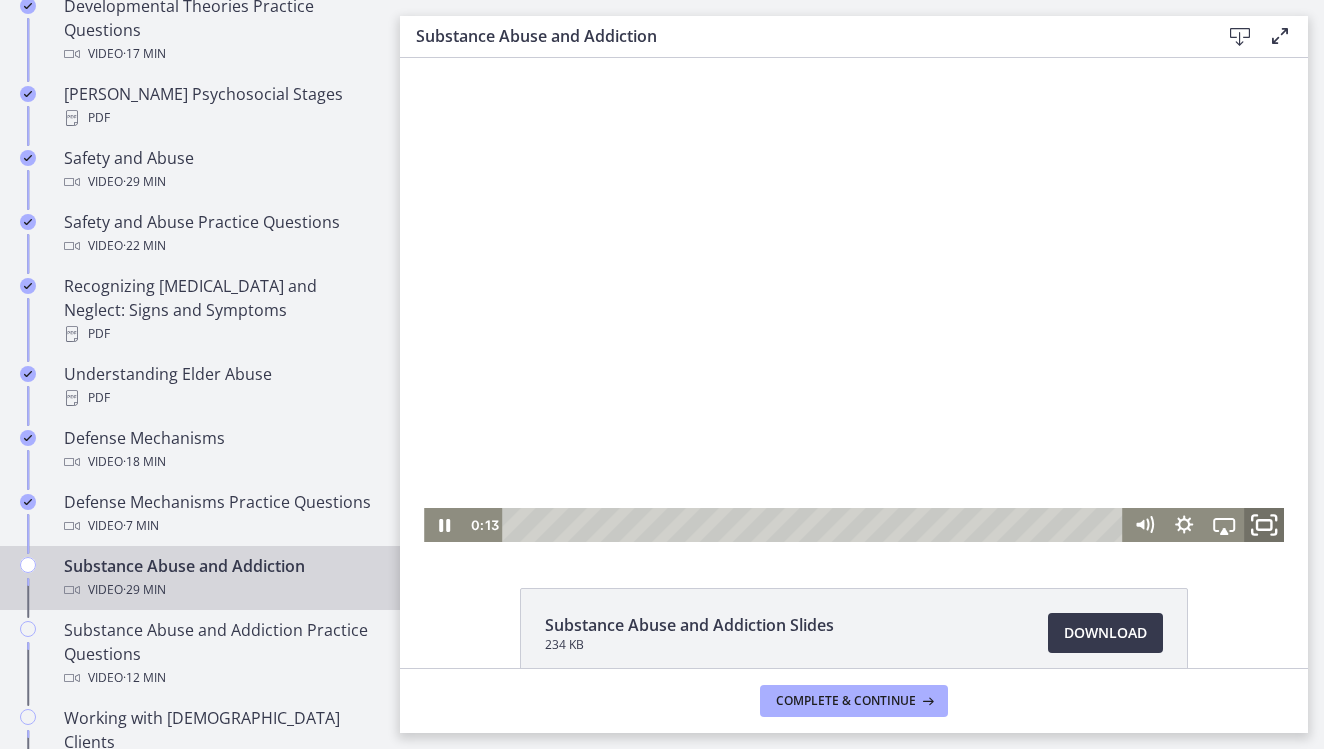 click 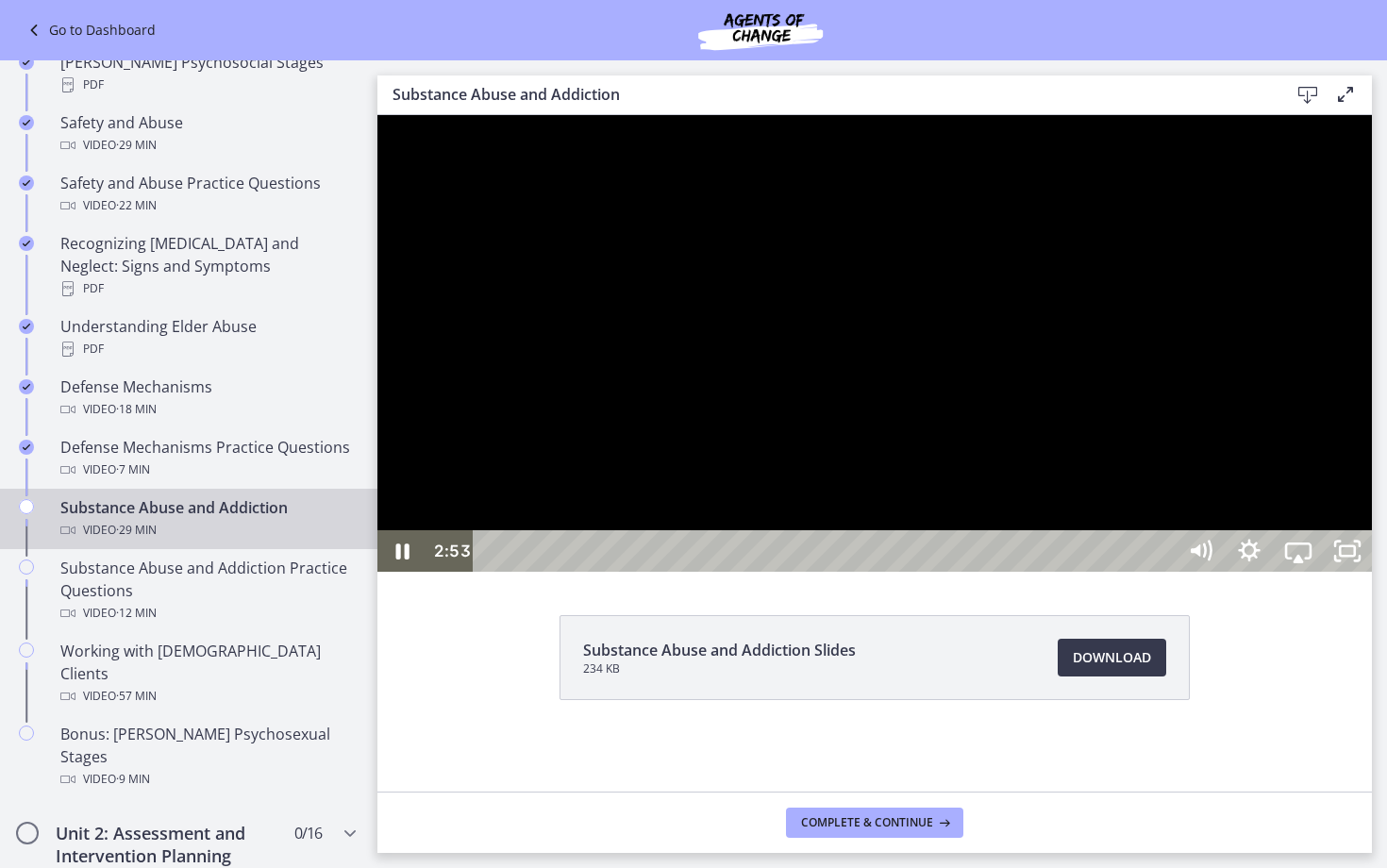 click at bounding box center [875, 343] 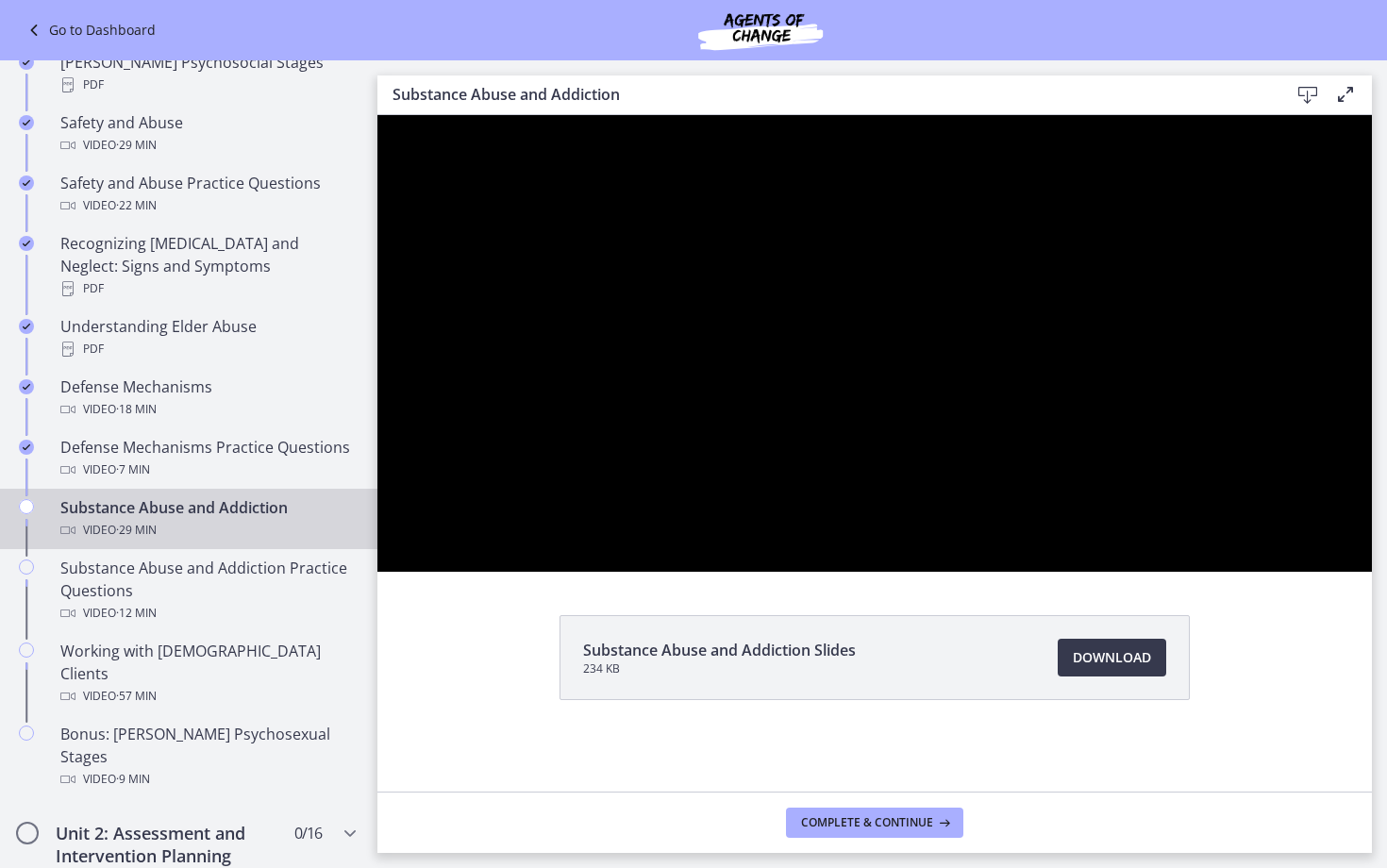 type 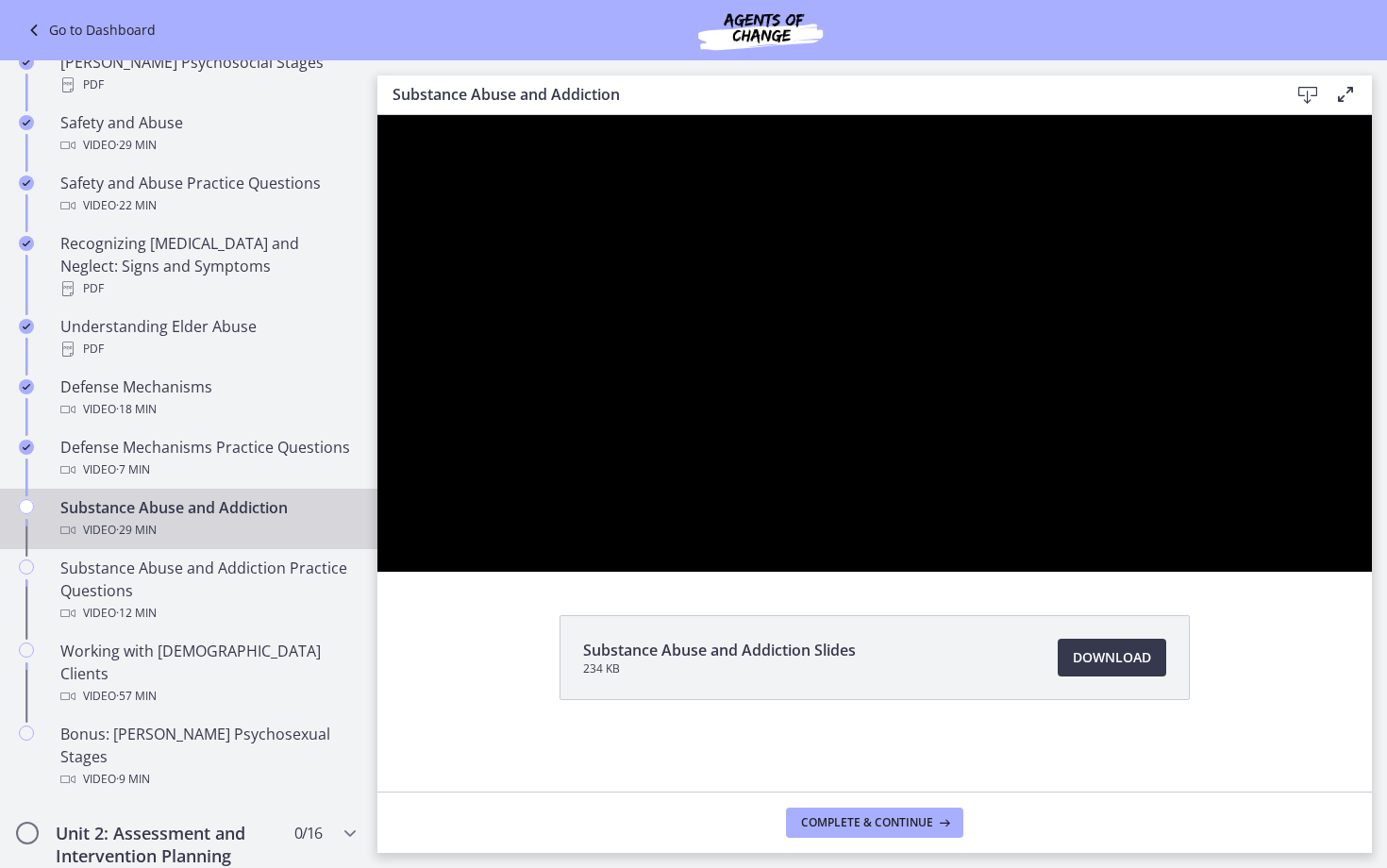 click at bounding box center [377, 115] 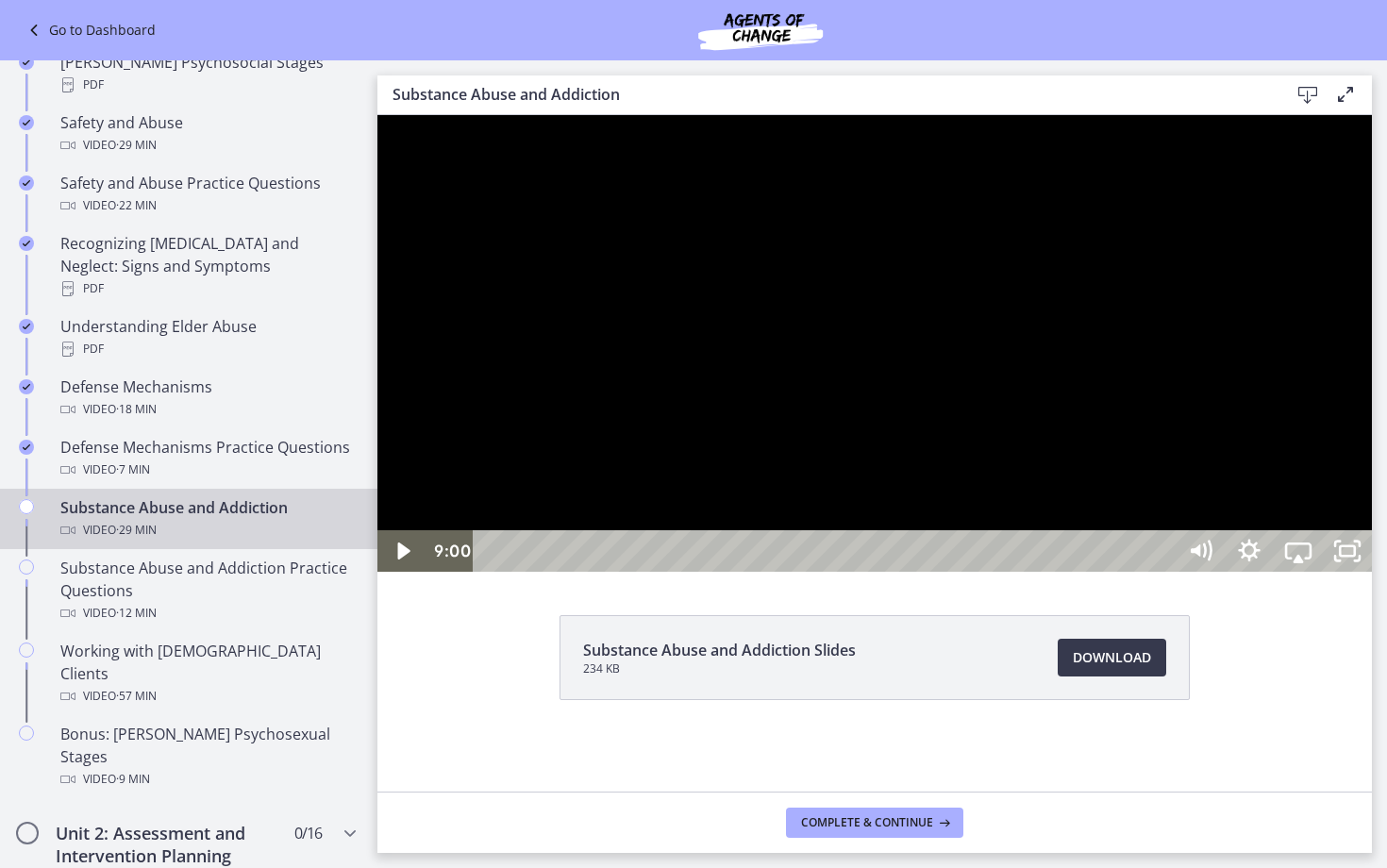 click at bounding box center (377, 115) 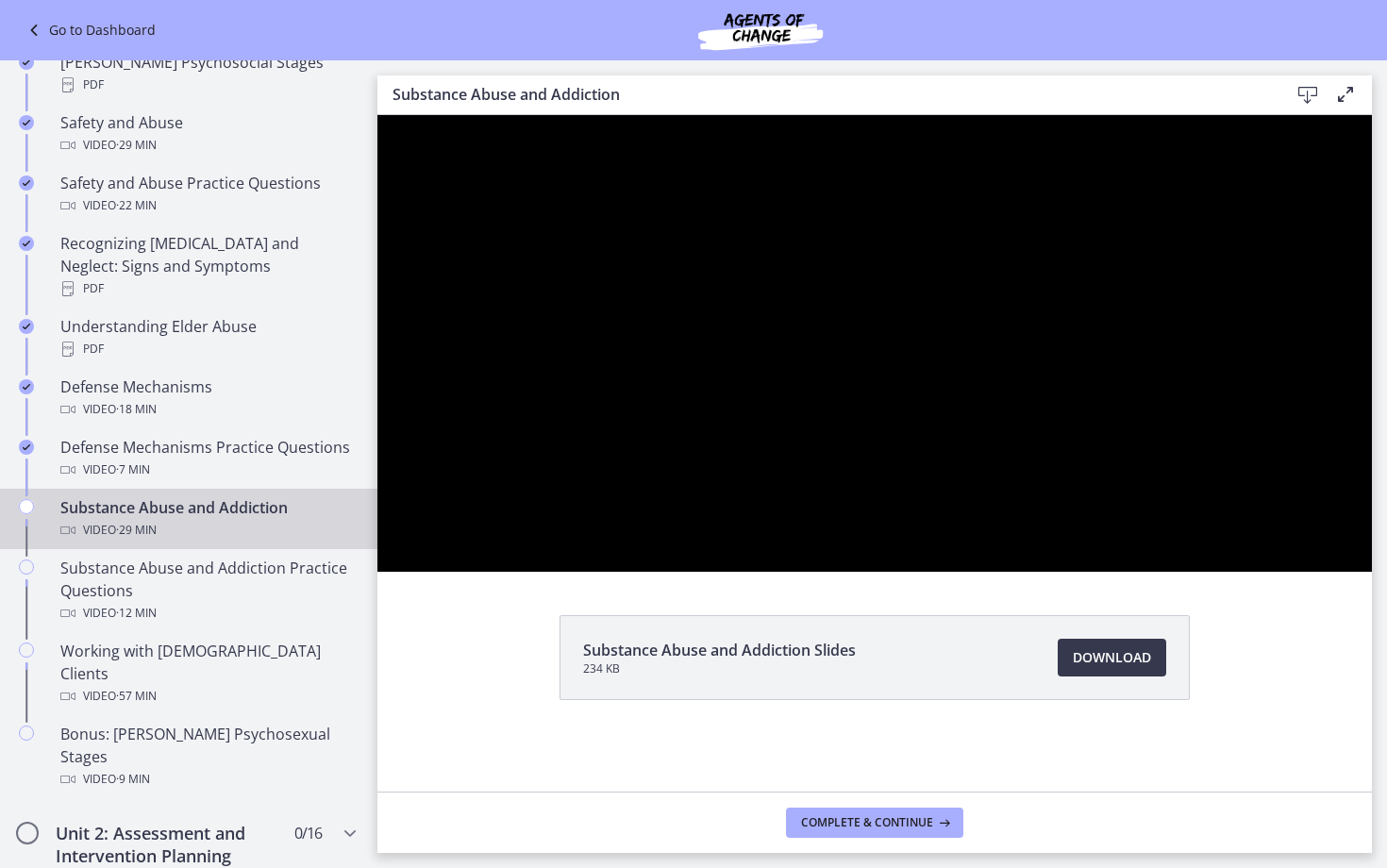 click at bounding box center [377, 115] 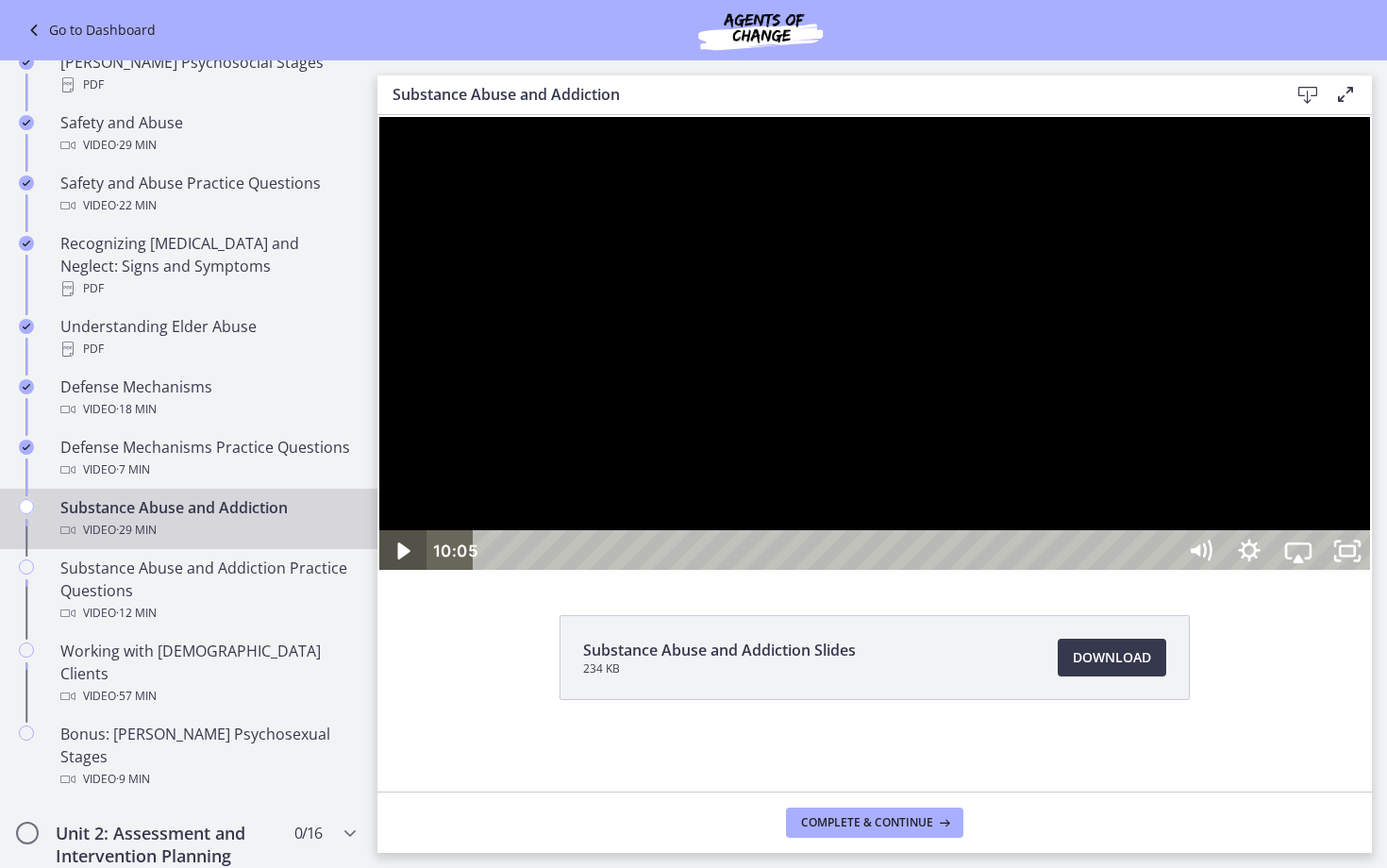 click 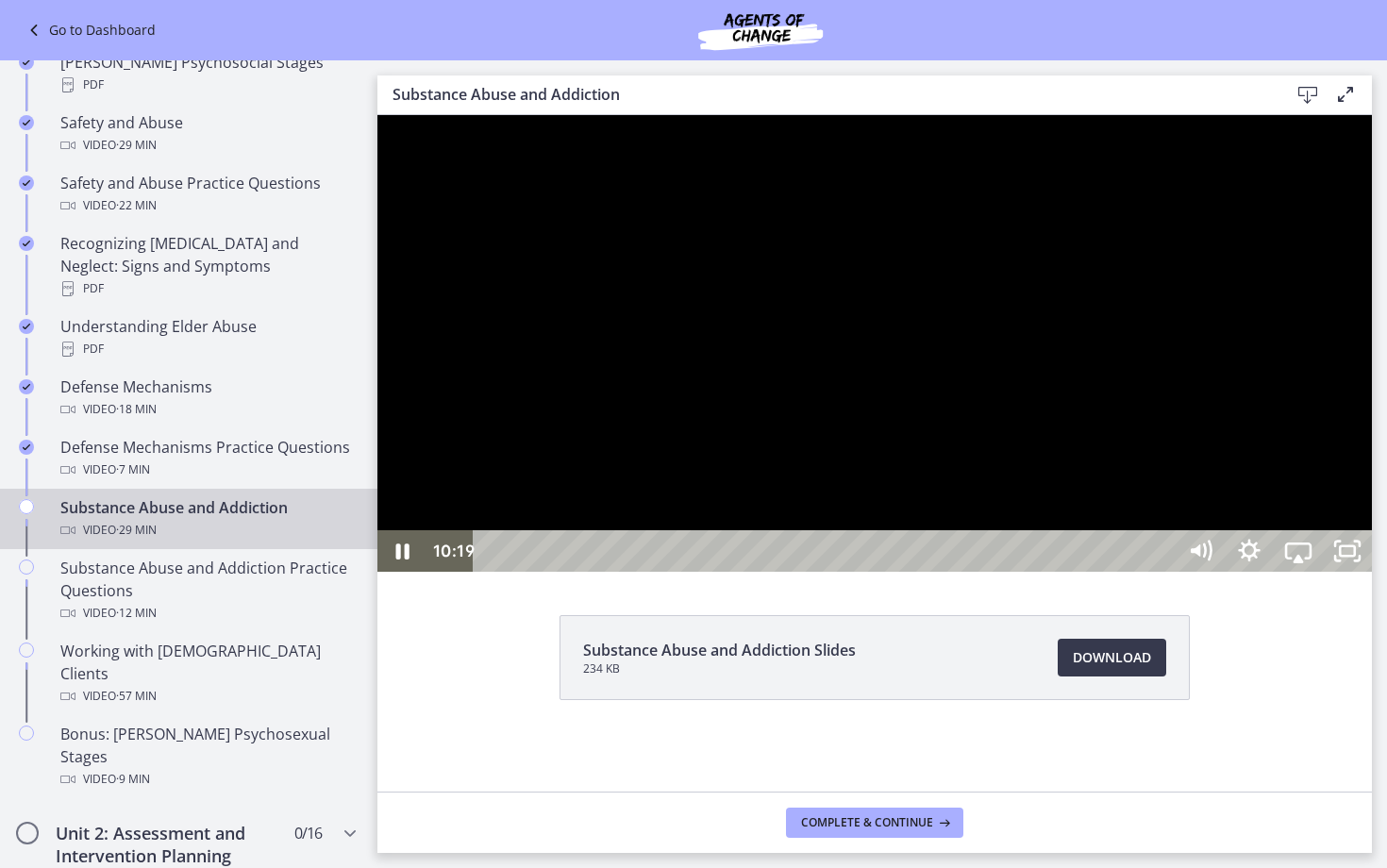 click at bounding box center (875, 343) 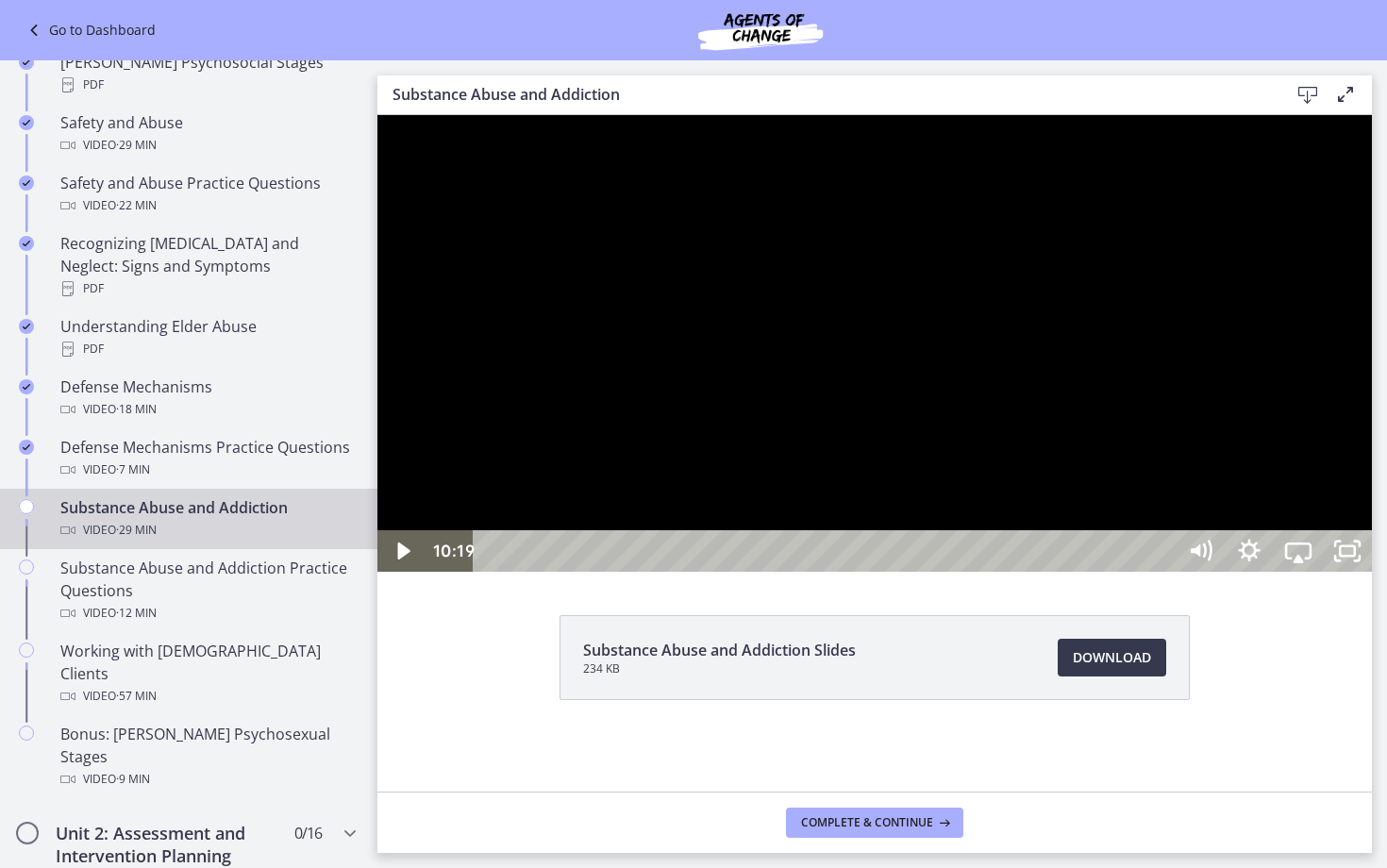 click at bounding box center (377, 115) 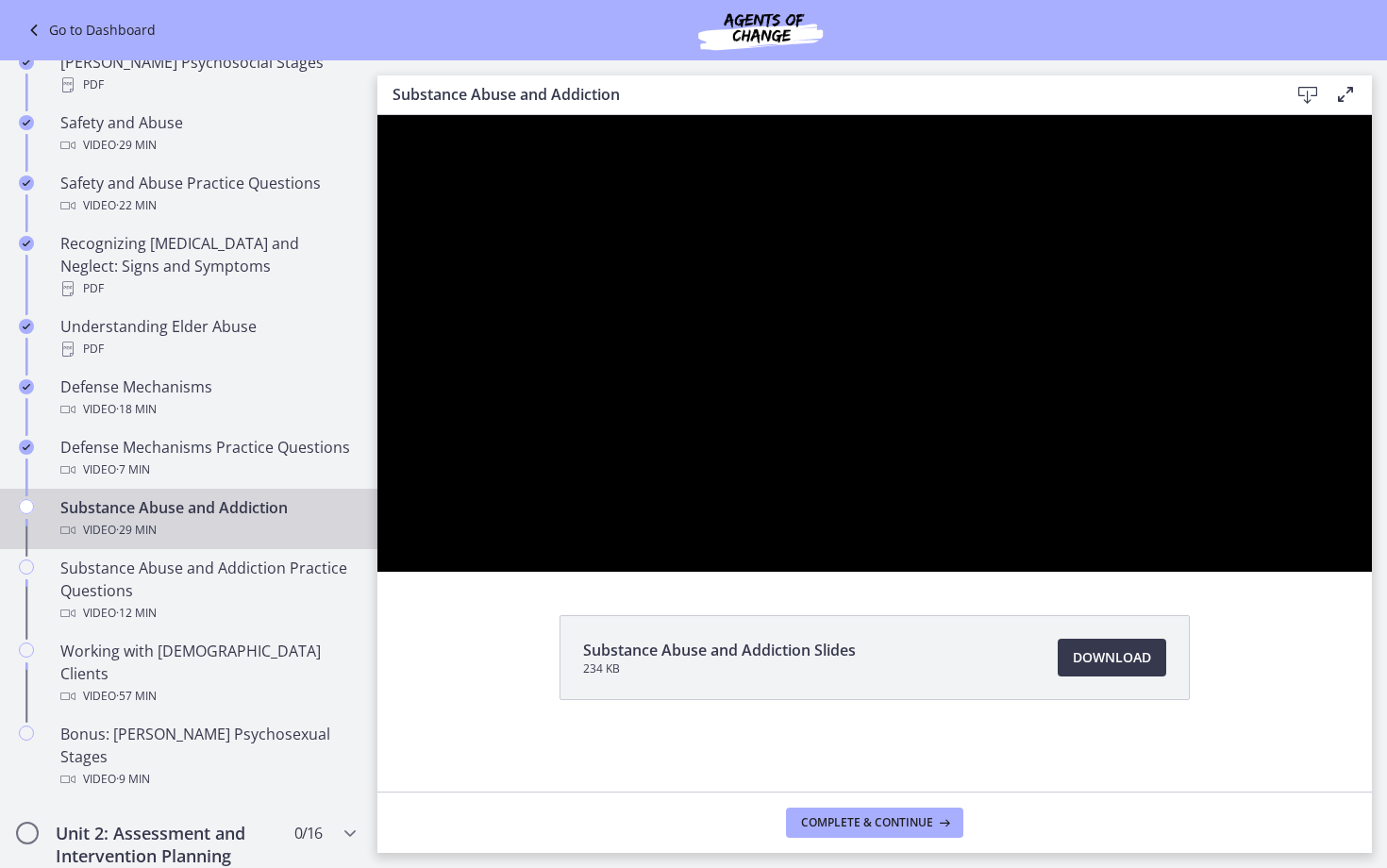 click at bounding box center [875, 343] 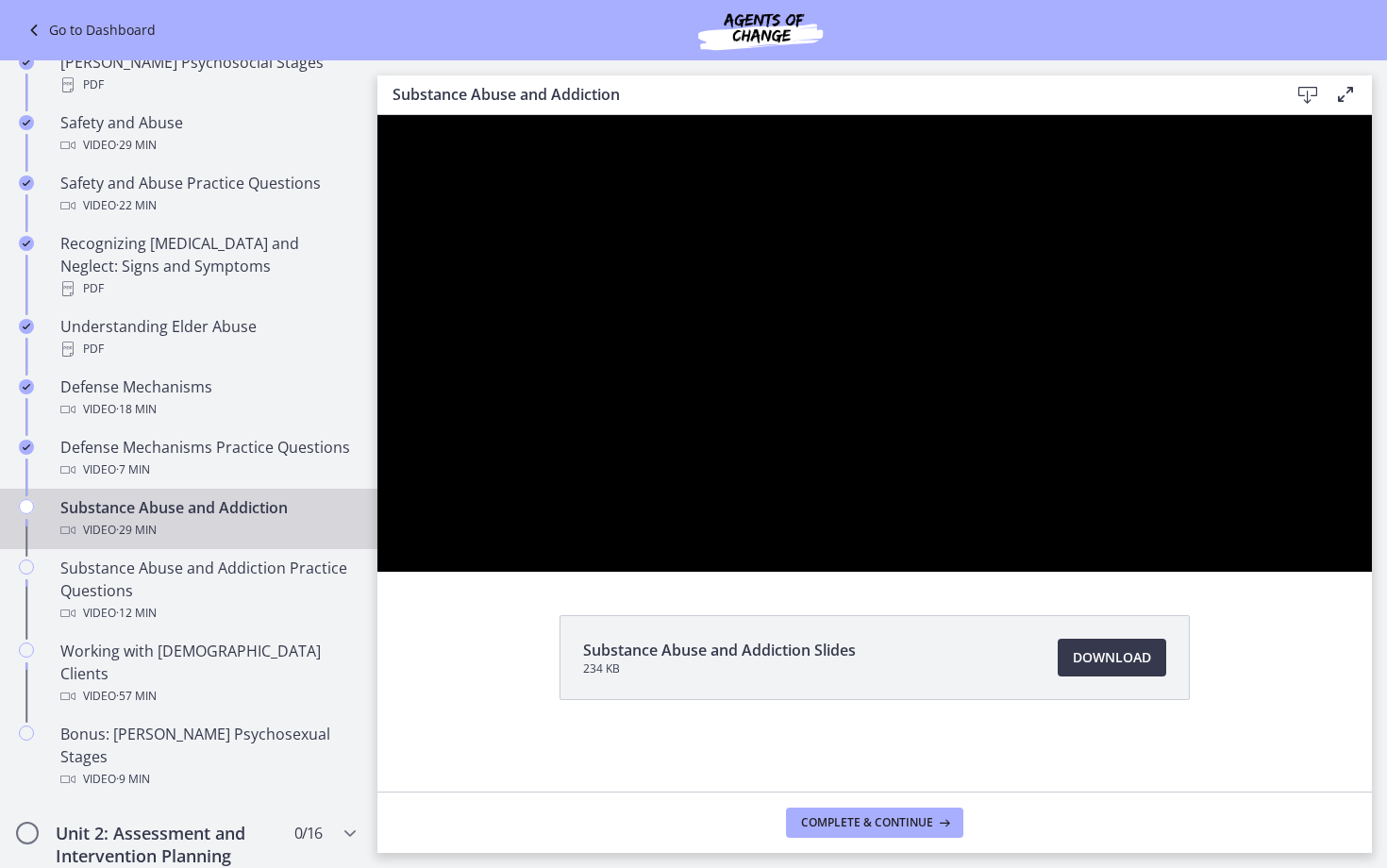 click at bounding box center [875, 343] 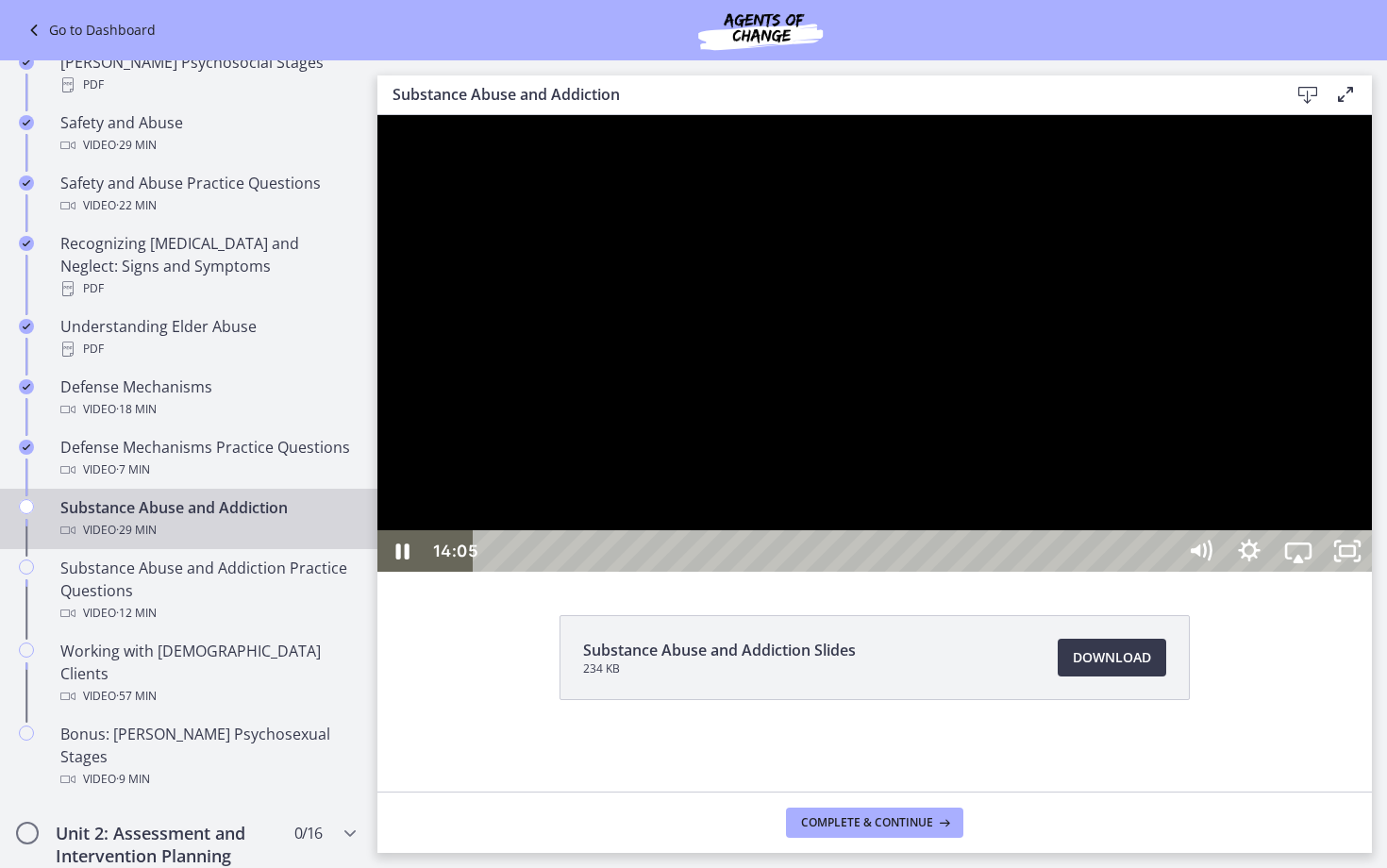 click at bounding box center [875, 343] 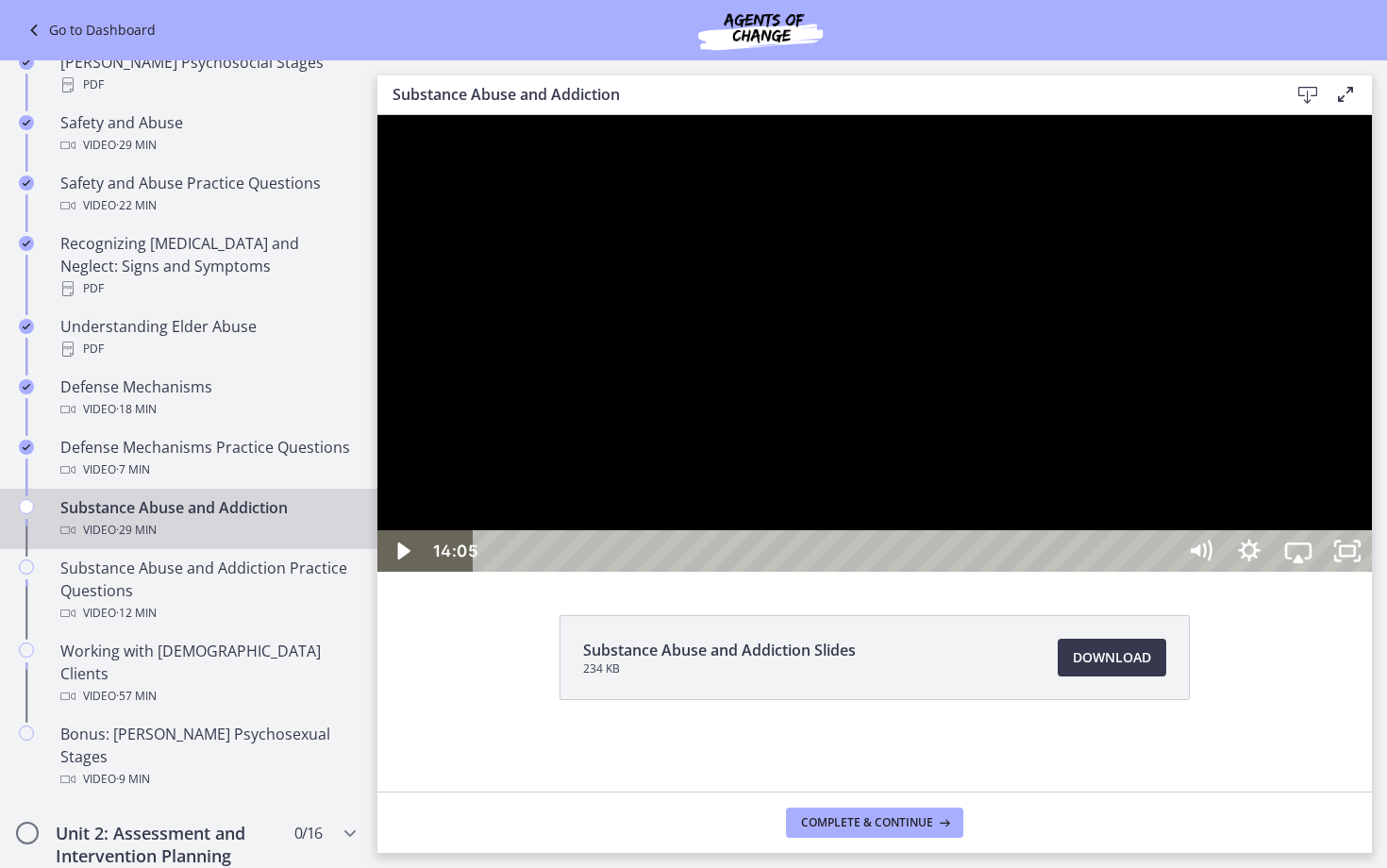 click at bounding box center (377, 115) 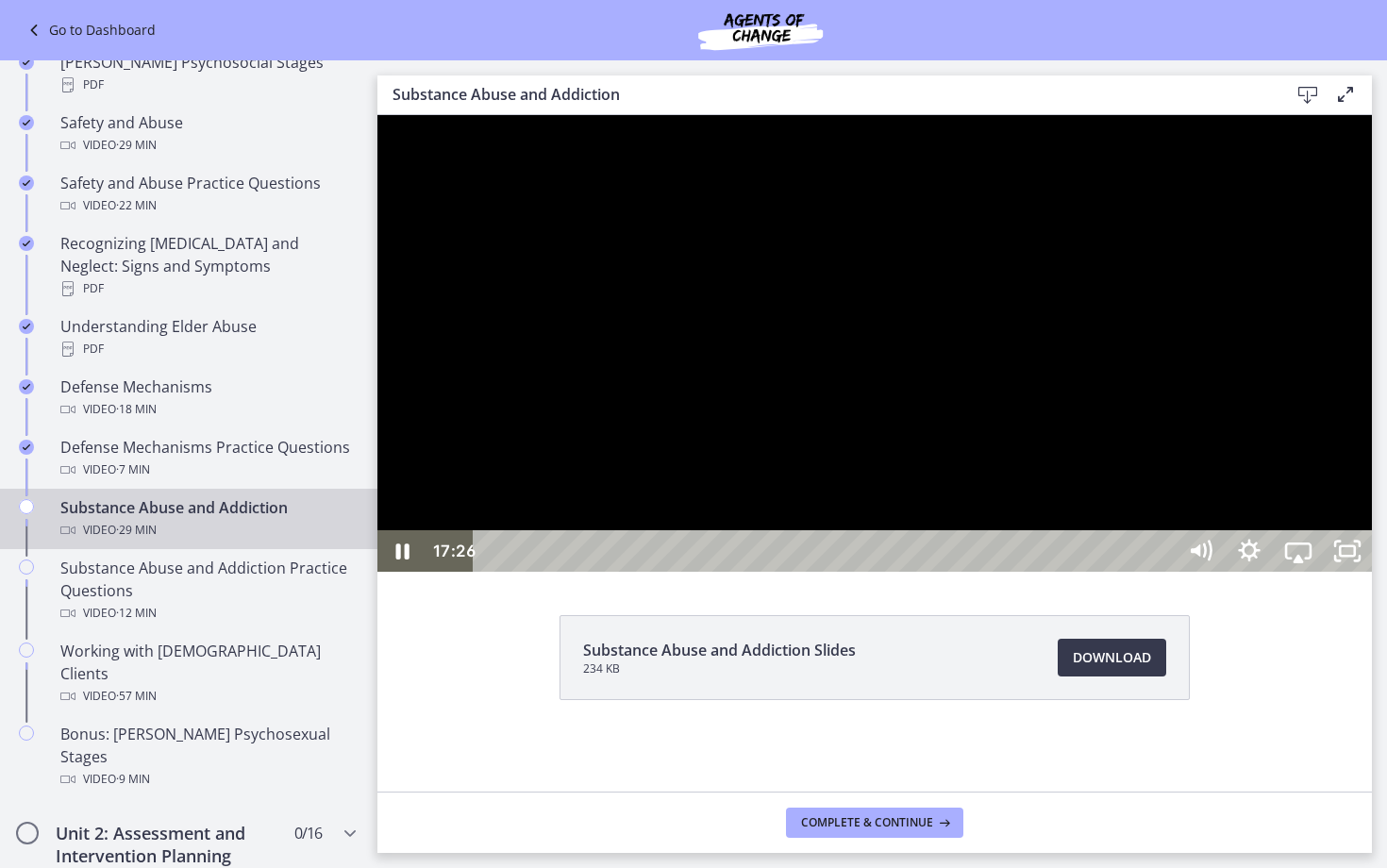 click at bounding box center [377, 115] 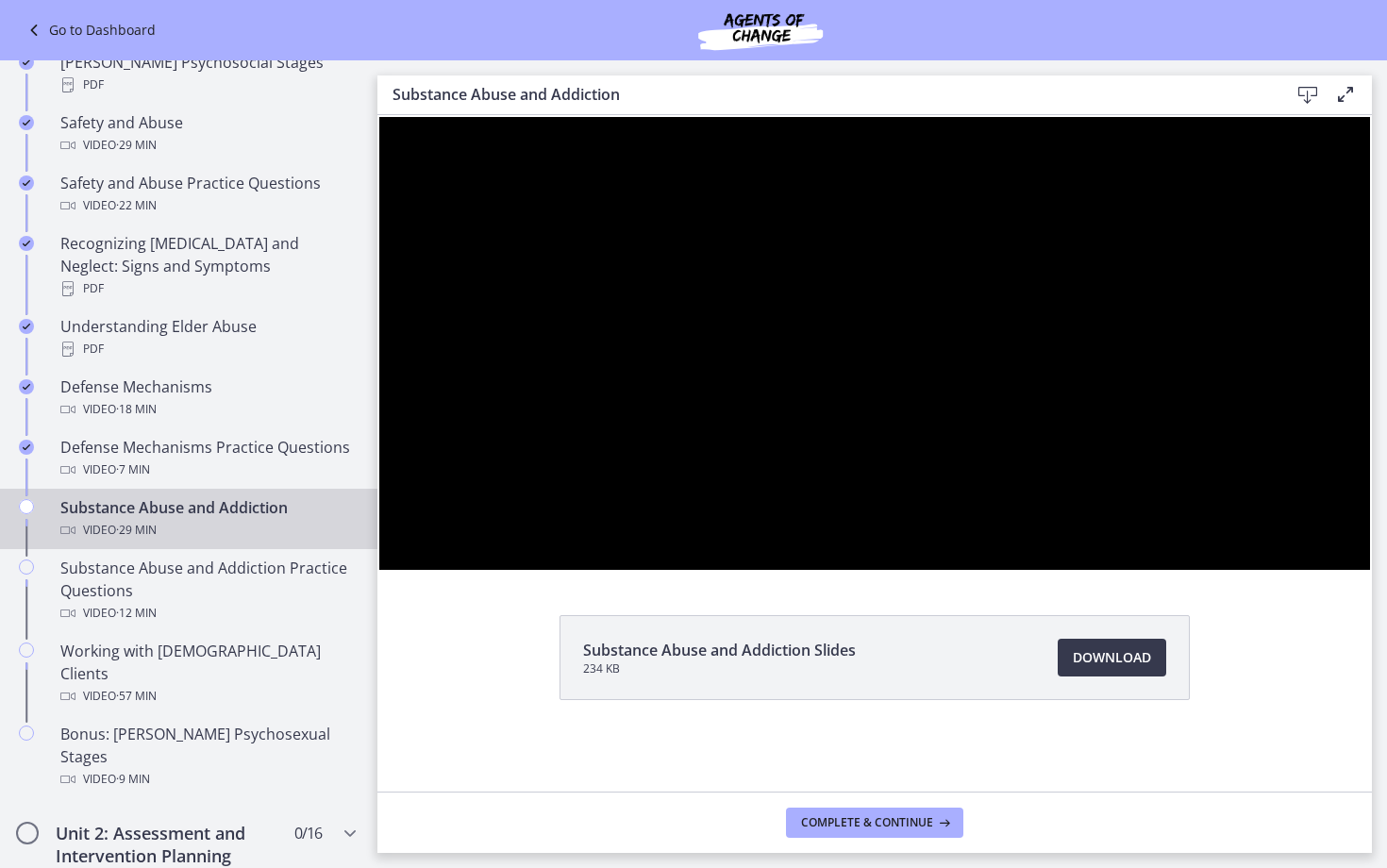 click at bounding box center [377, 115] 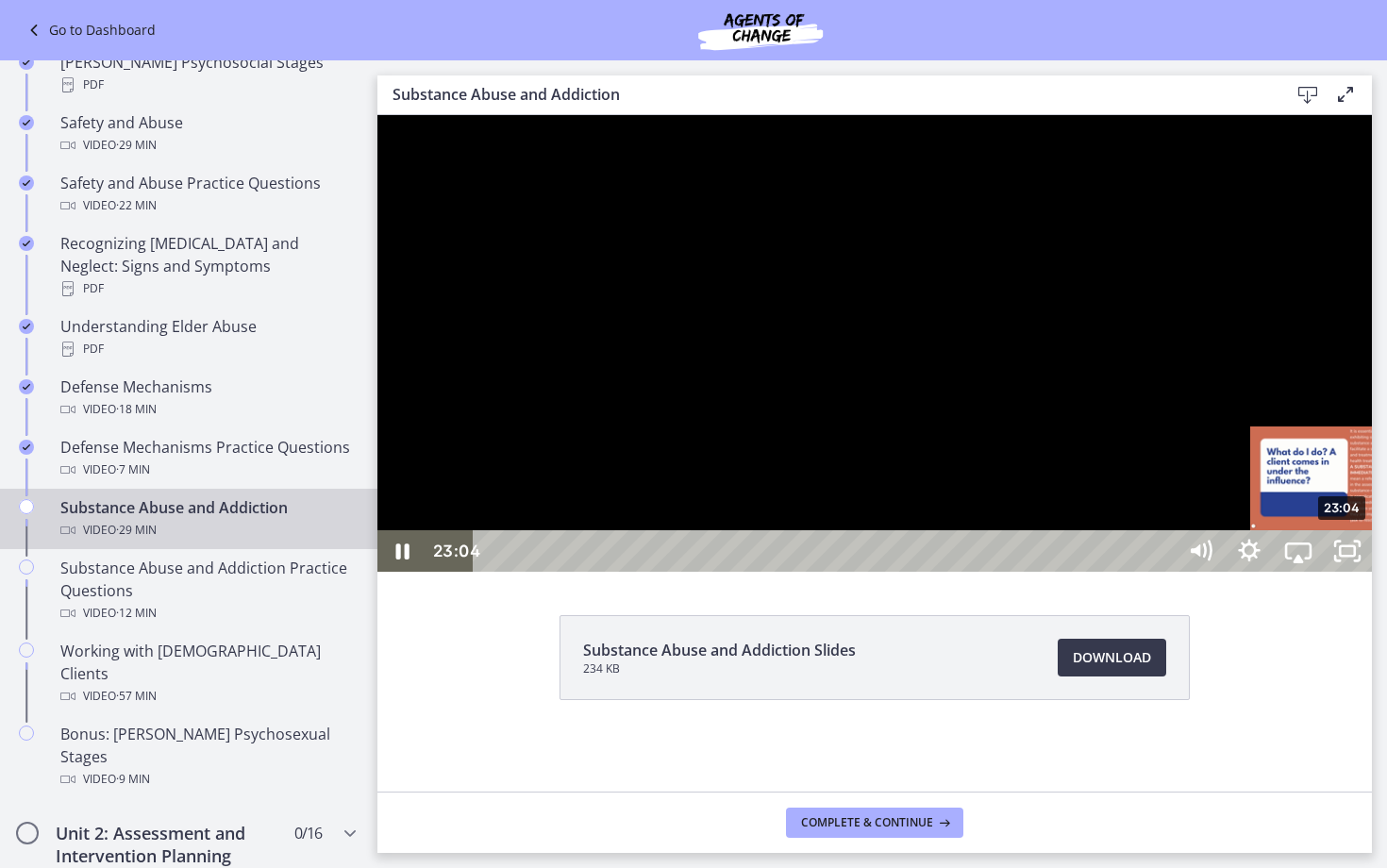 click on "23:04" at bounding box center (827, 551) 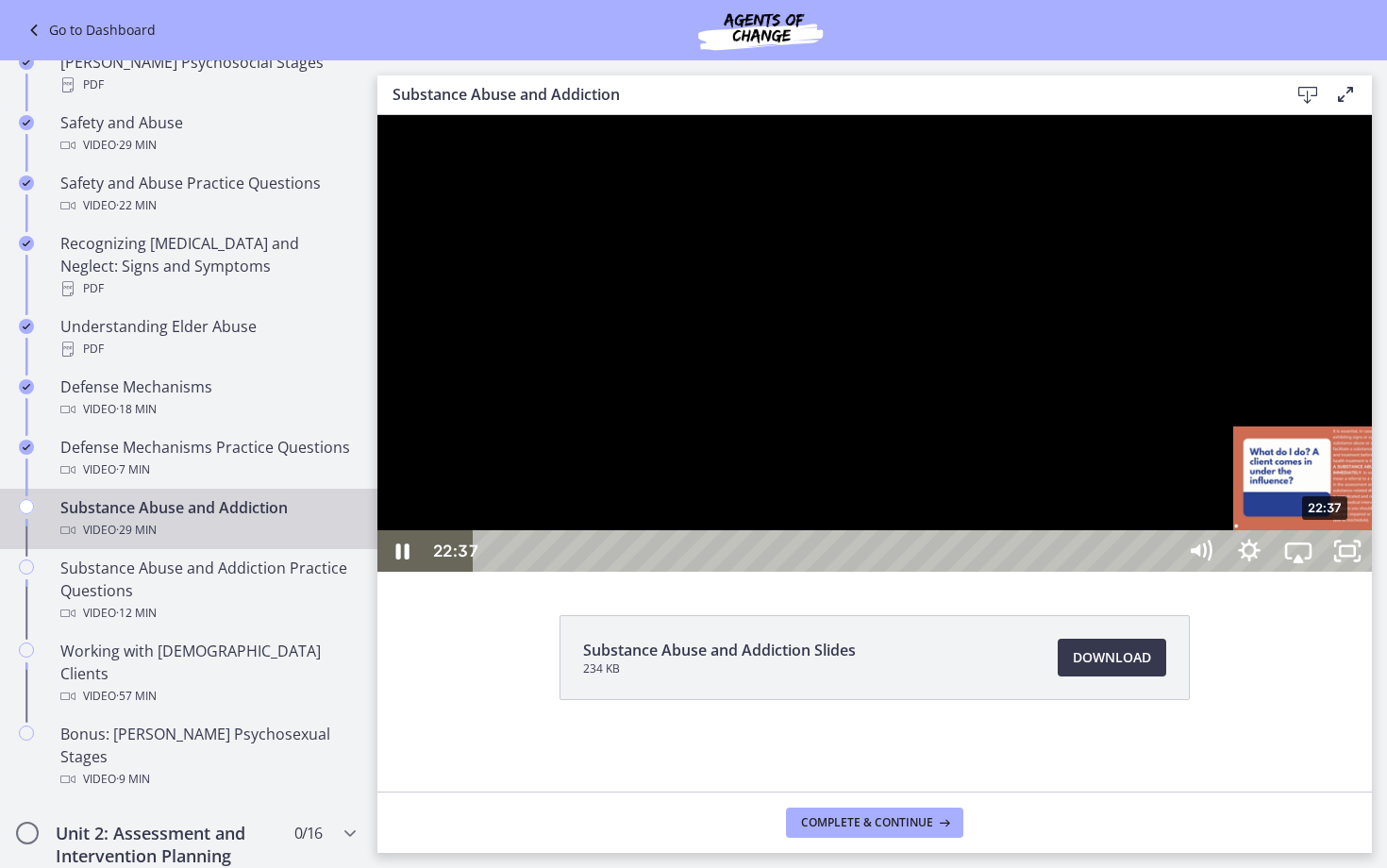 click on "22:37" at bounding box center (827, 551) 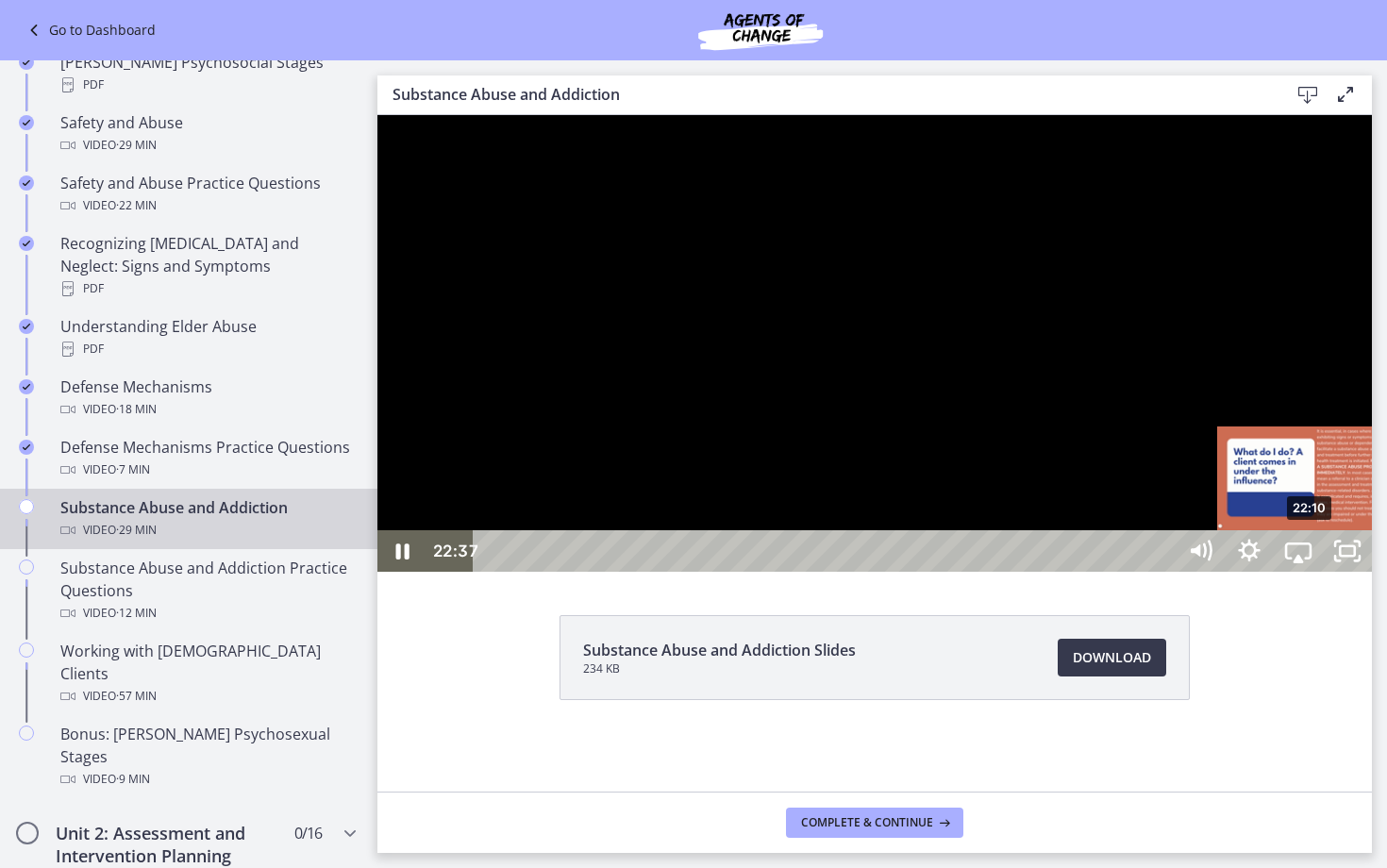 click on "22:10" at bounding box center (827, 551) 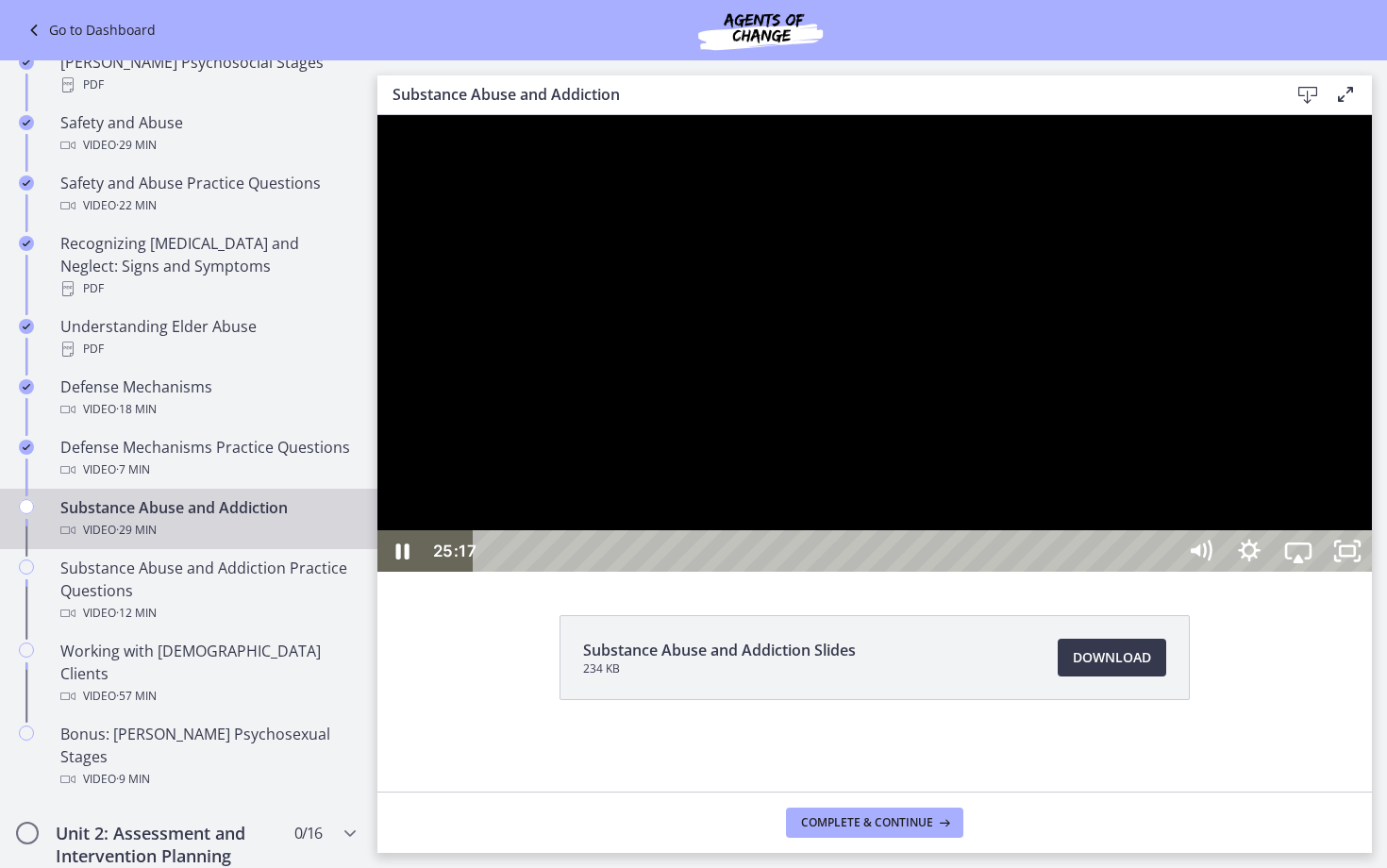 click at bounding box center [875, 343] 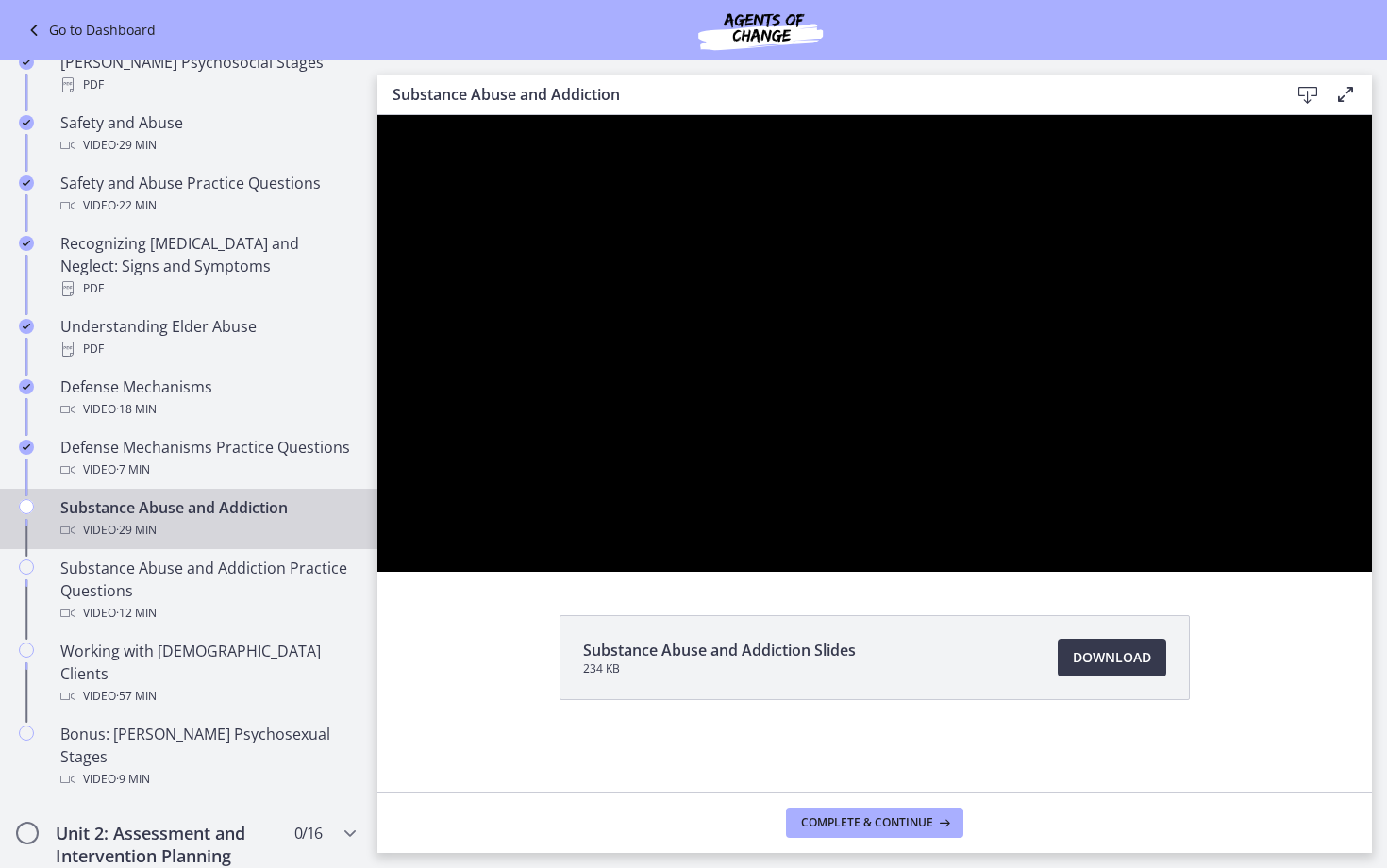 click at bounding box center (875, 343) 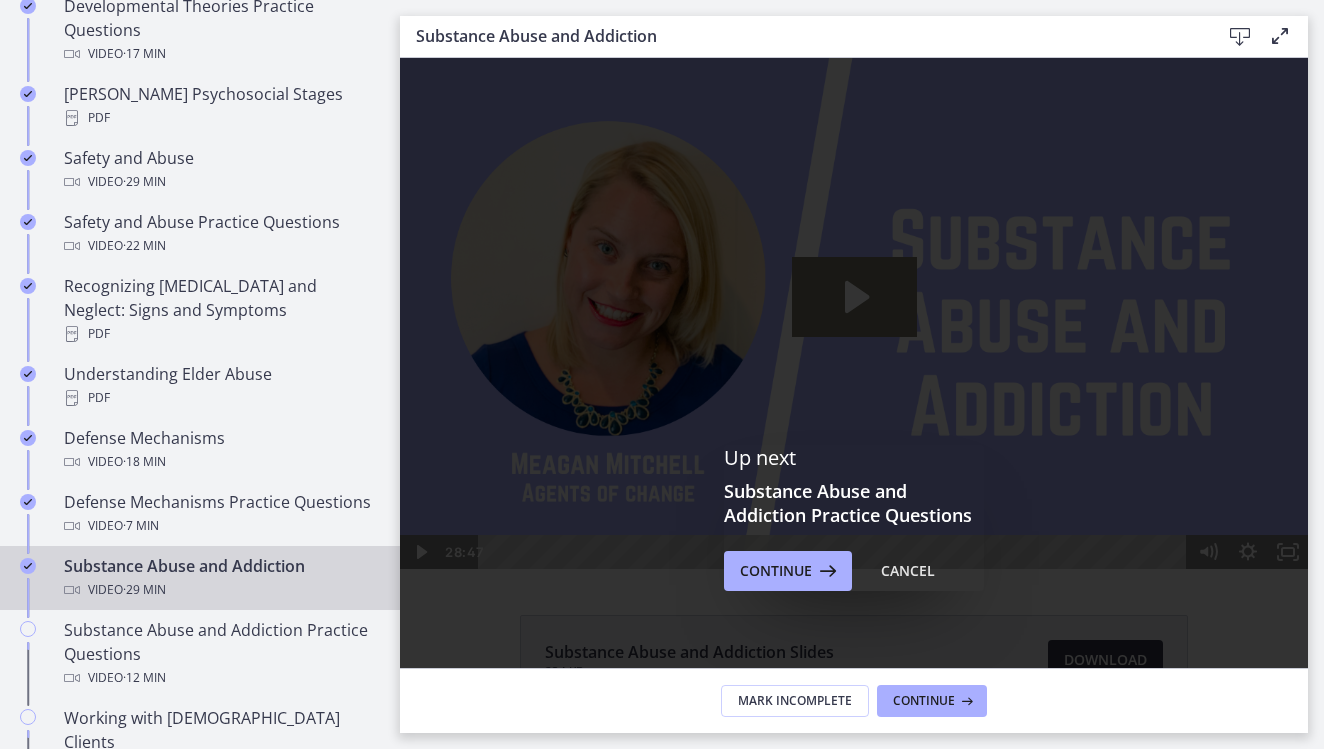 scroll, scrollTop: 0, scrollLeft: 0, axis: both 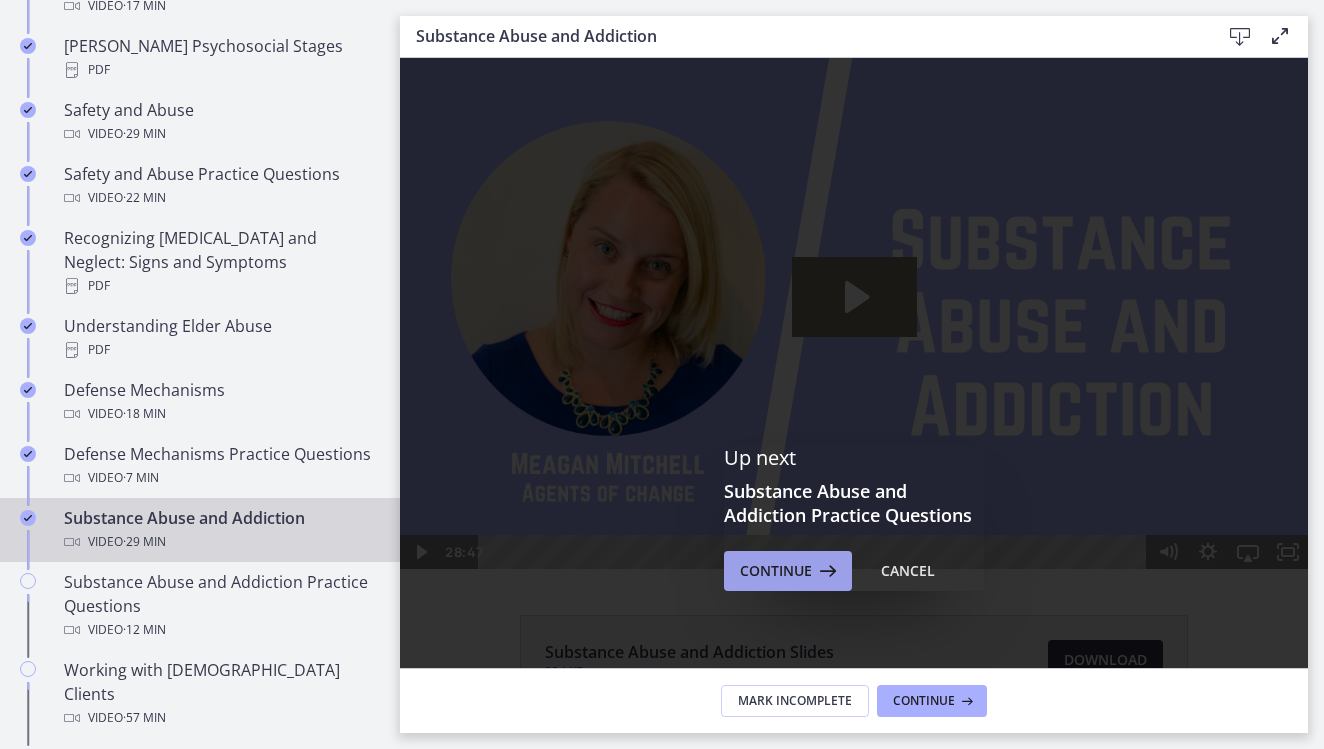 click on "Continue" at bounding box center [776, 571] 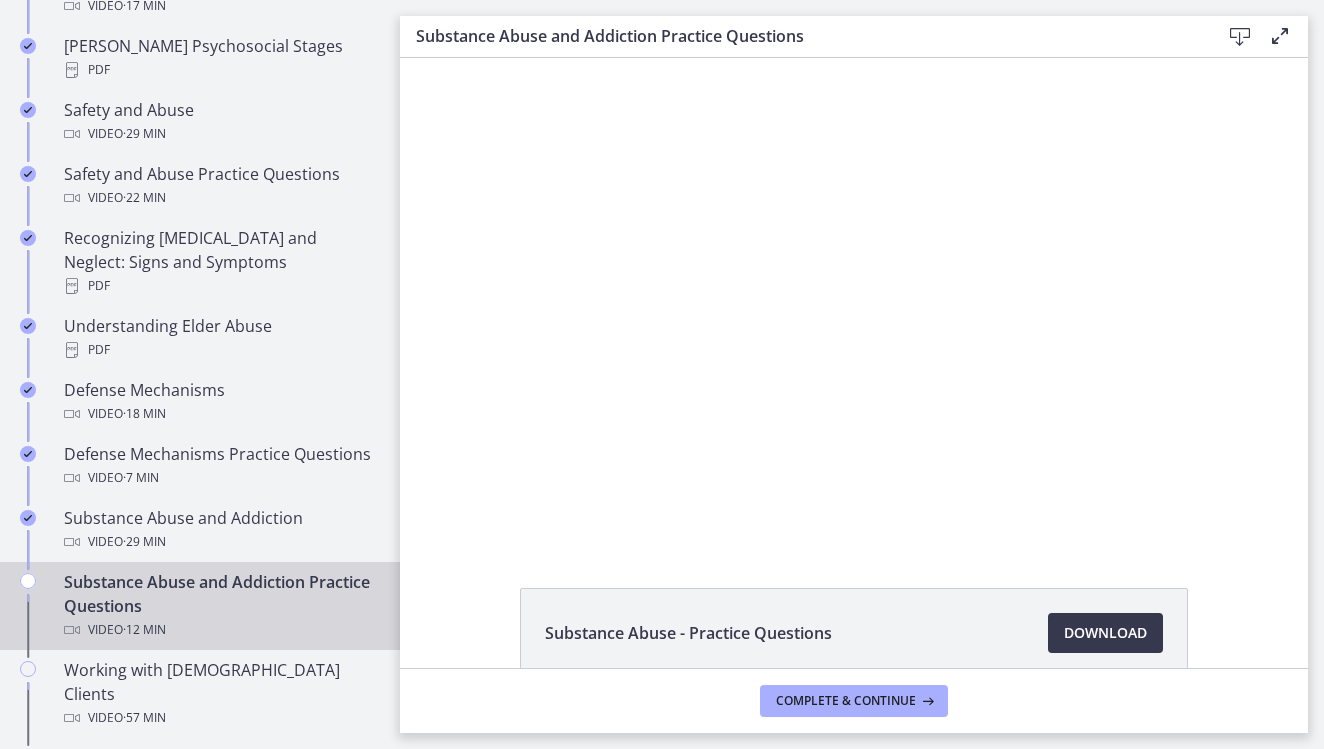 scroll, scrollTop: 0, scrollLeft: 0, axis: both 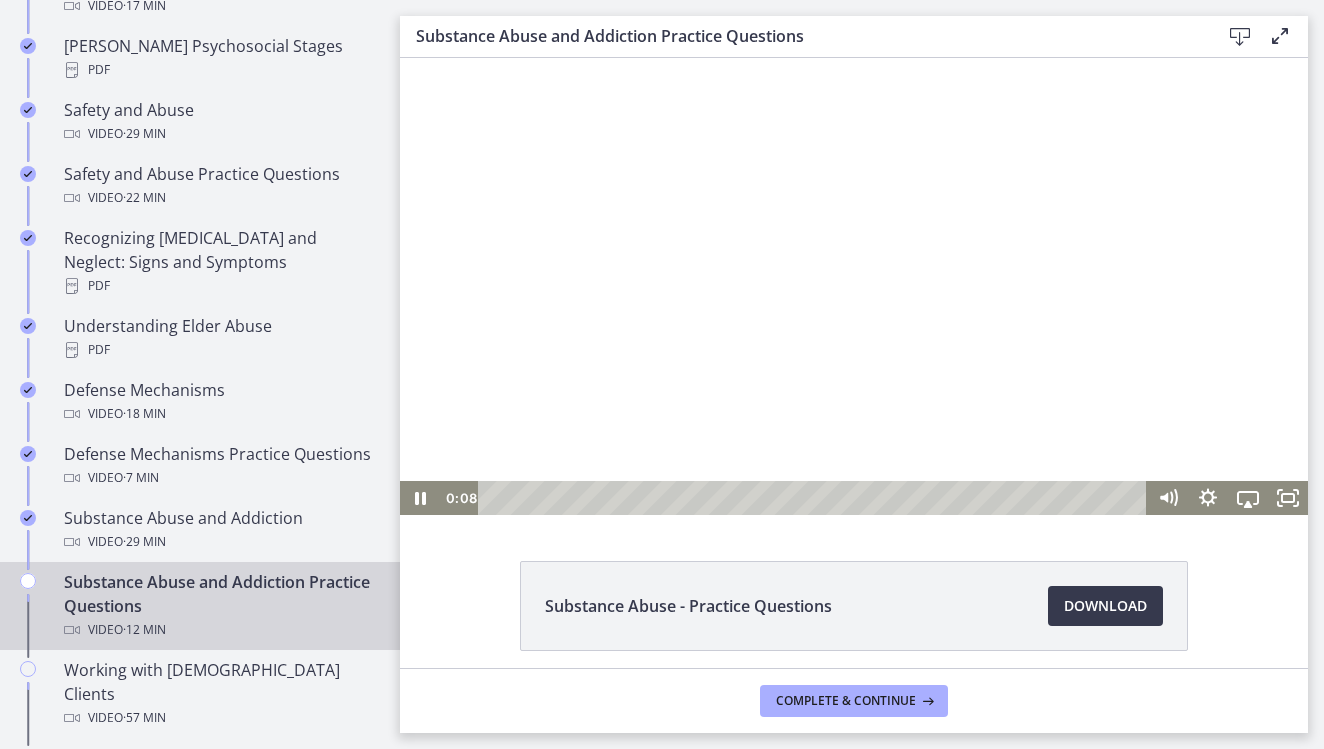 click at bounding box center [854, 286] 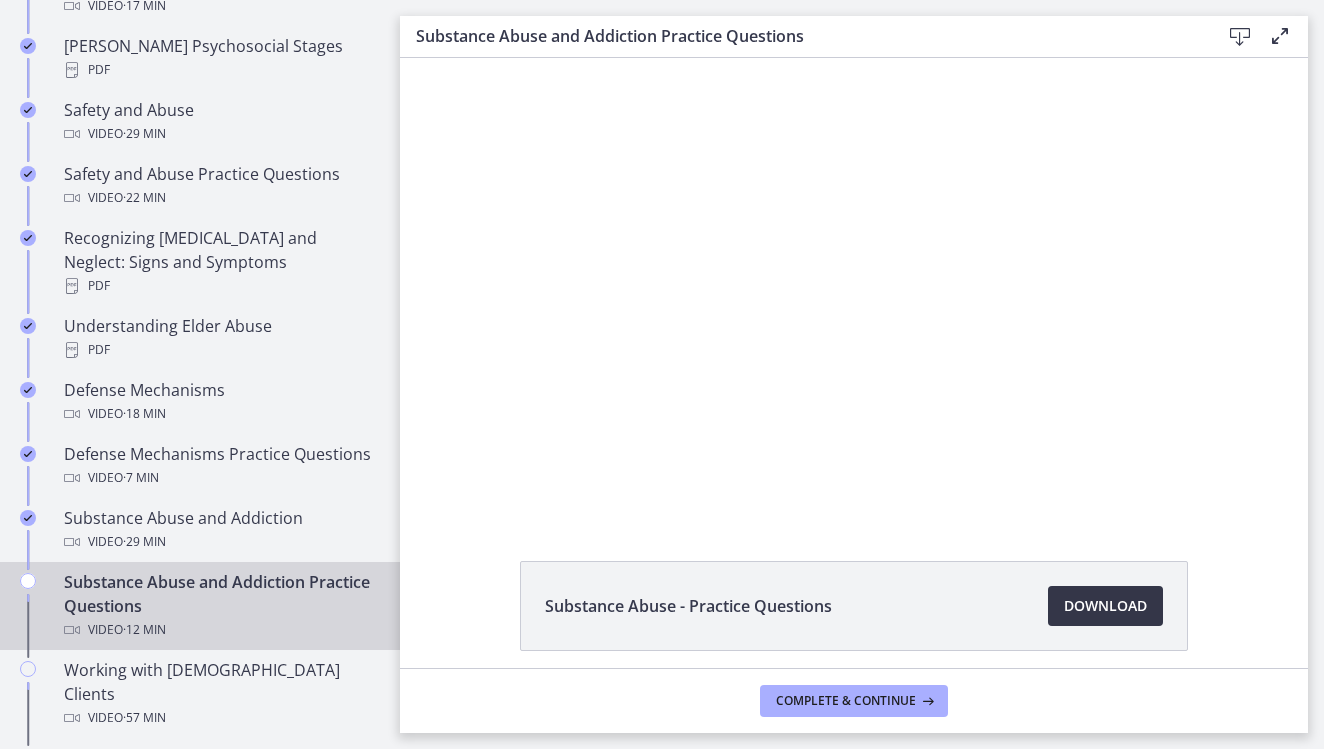click on "Download
Opens in a new window" at bounding box center (1105, 606) 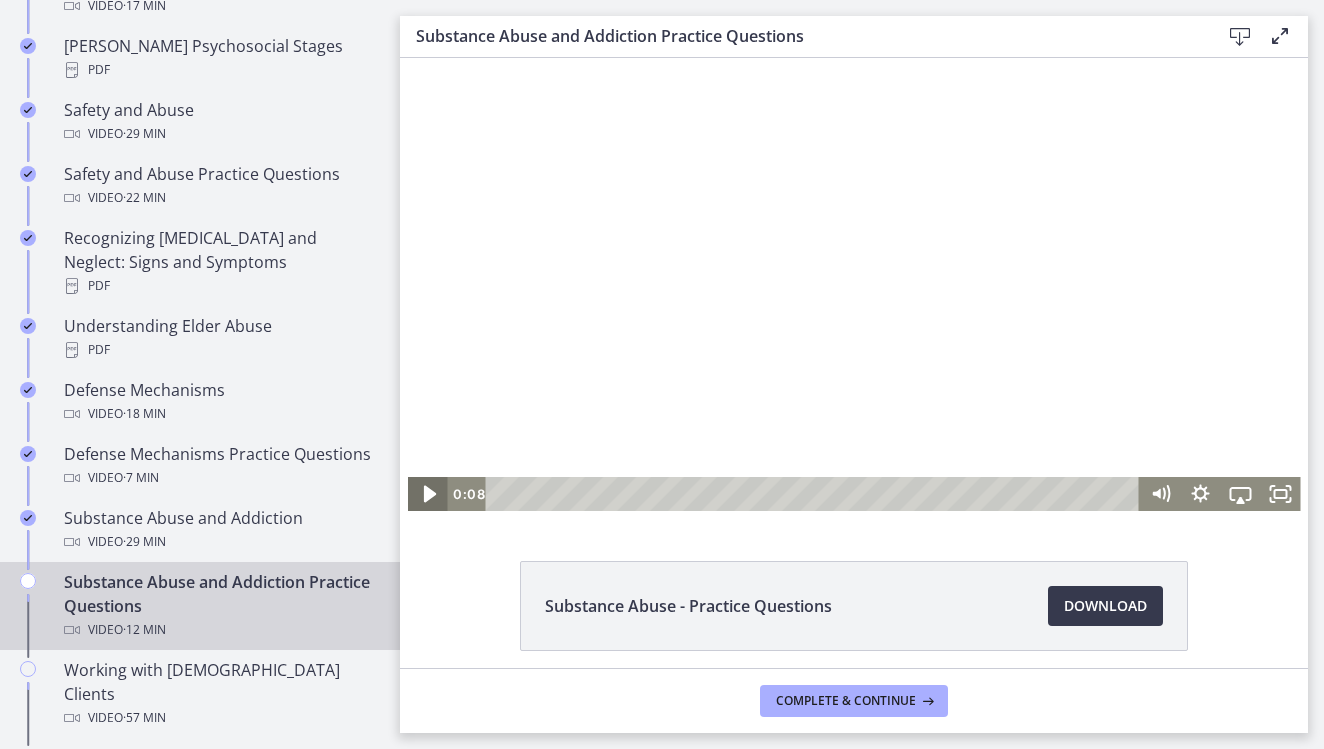 click 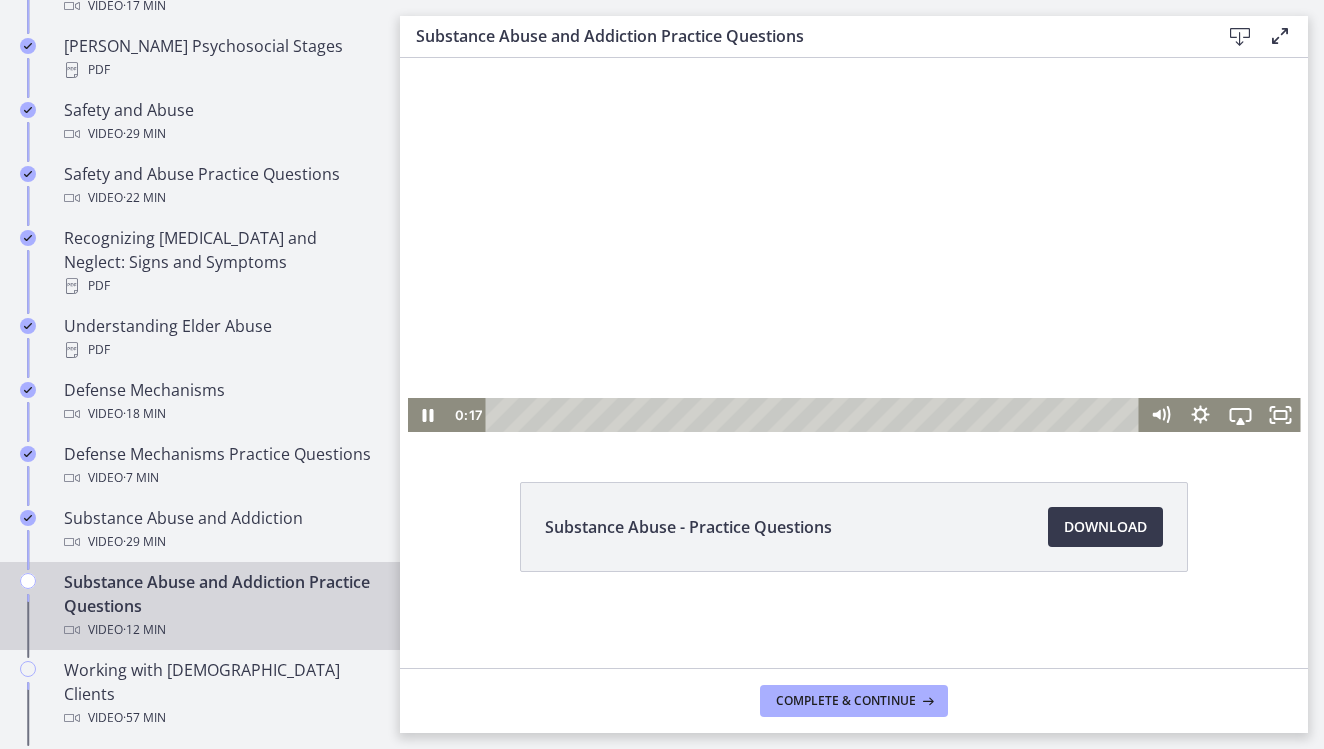 scroll, scrollTop: 0, scrollLeft: 0, axis: both 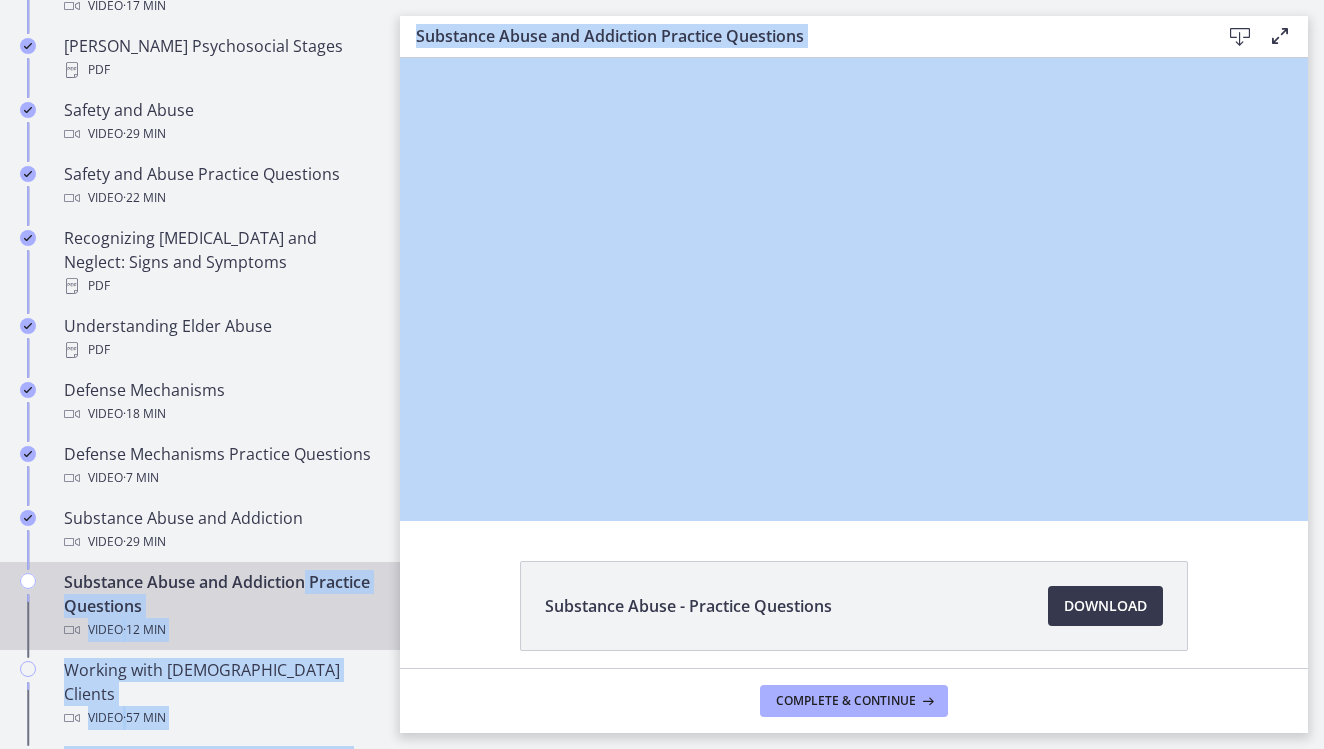 drag, startPoint x: 400, startPoint y: 580, endPoint x: 345, endPoint y: 577, distance: 55.081757 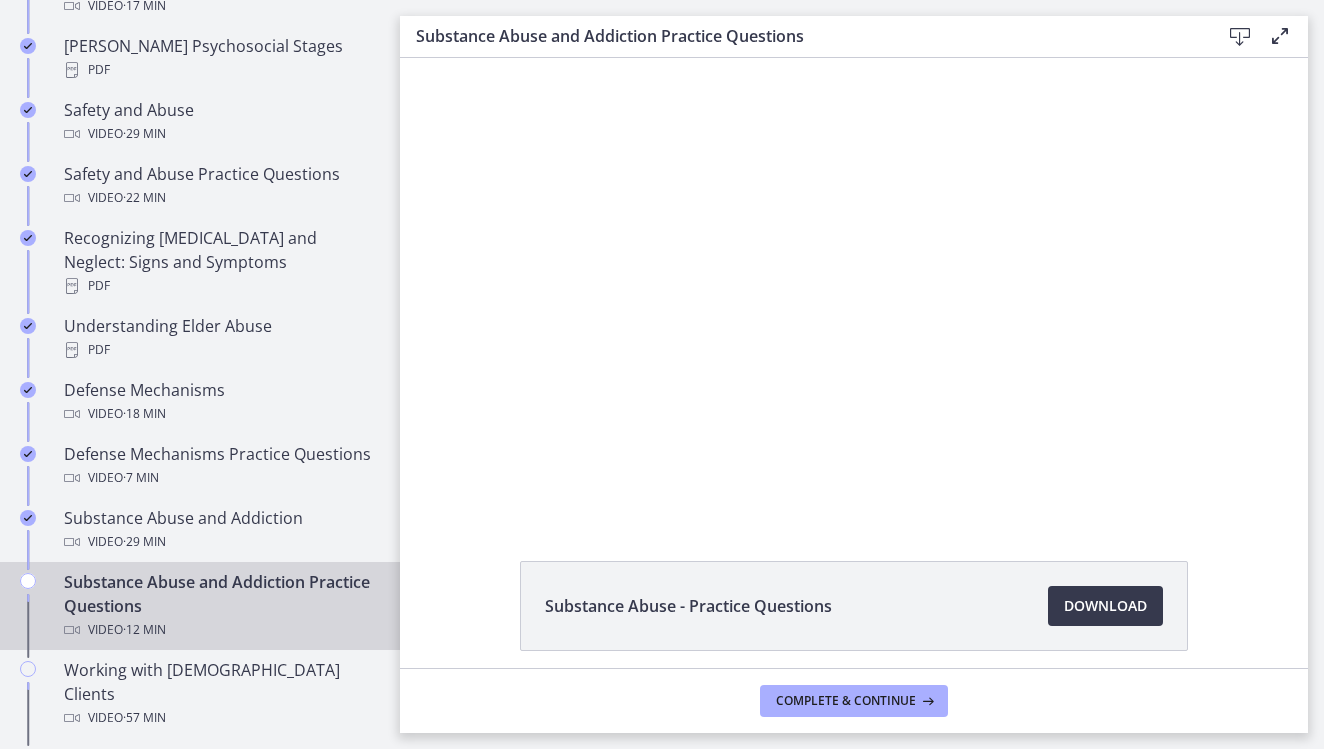 click on "Substance Abuse - Practice Questions
Download
Opens in a new window" at bounding box center [854, 654] 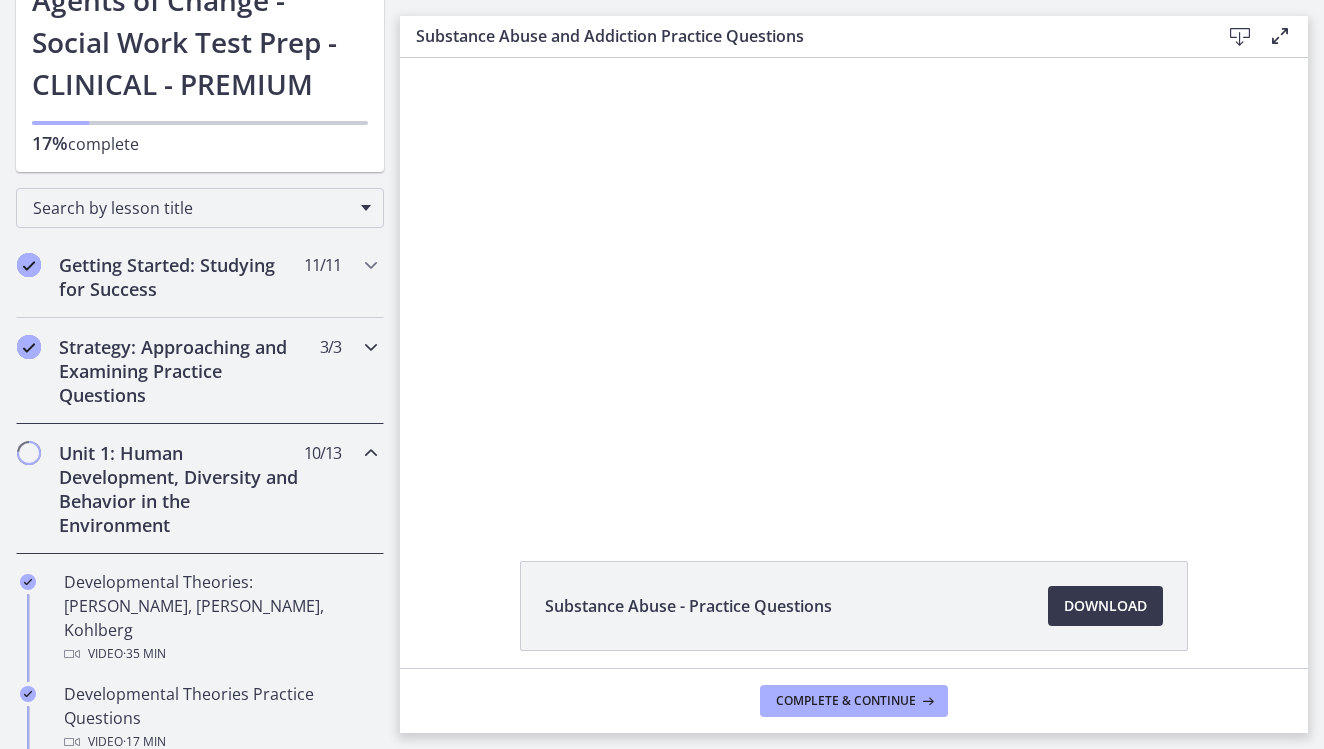 scroll, scrollTop: 163, scrollLeft: 0, axis: vertical 